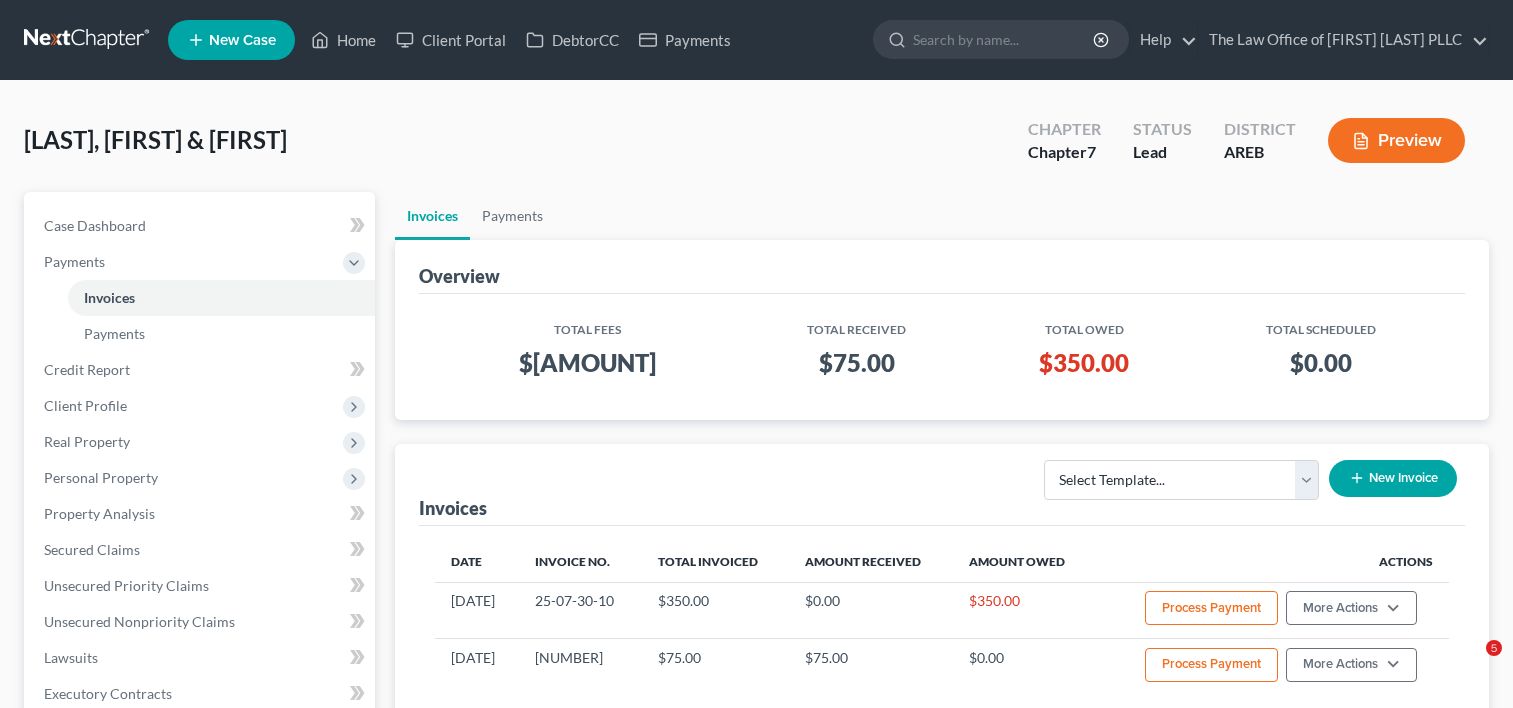 scroll, scrollTop: 0, scrollLeft: 0, axis: both 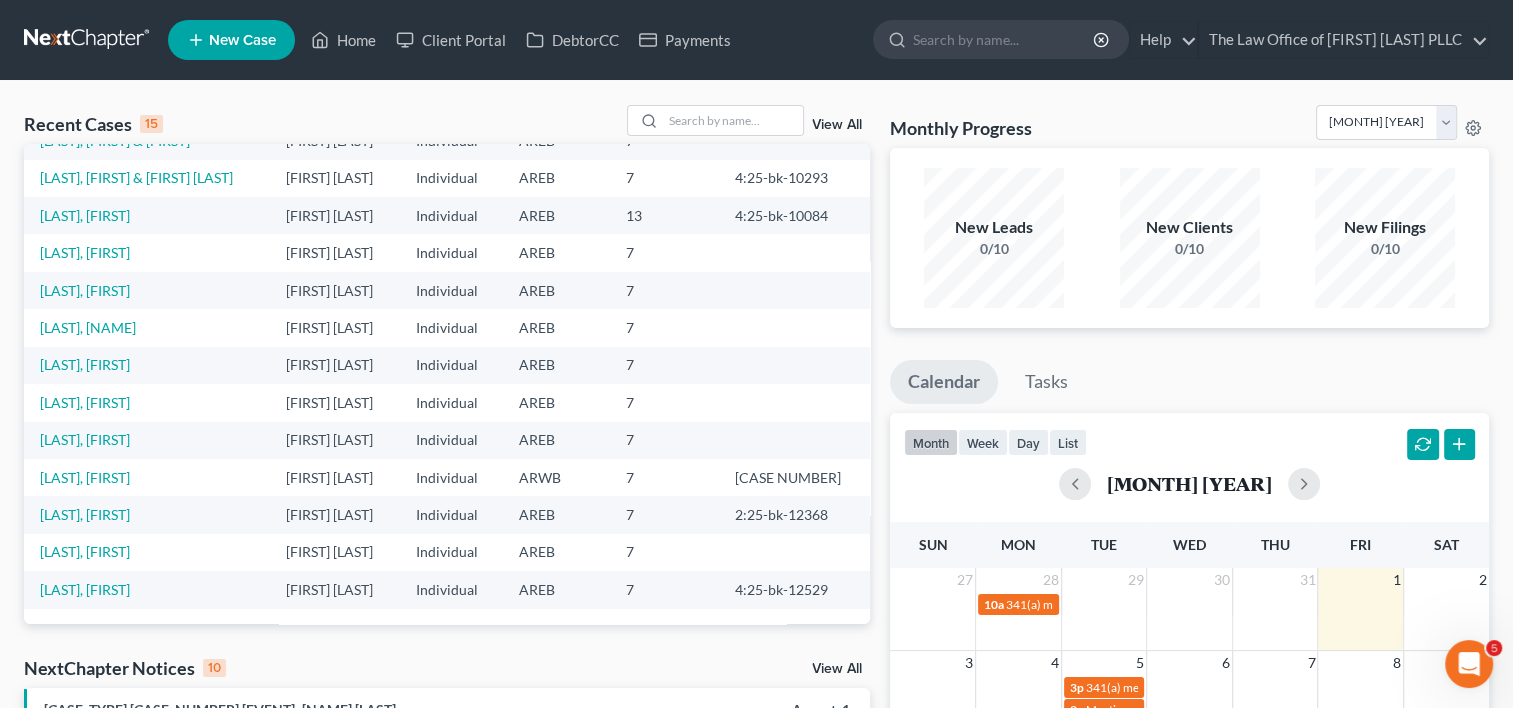 click on "View All" at bounding box center (837, 125) 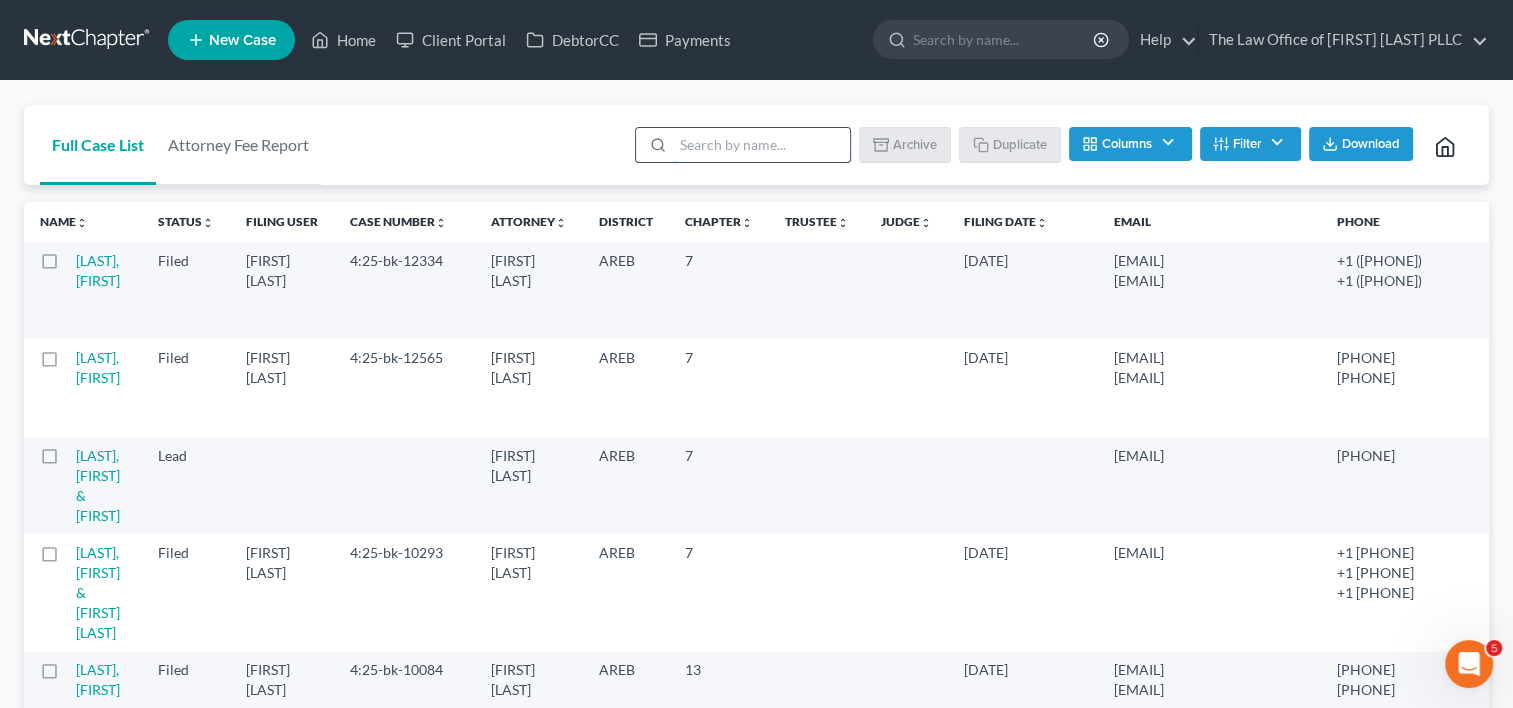 click at bounding box center [761, 145] 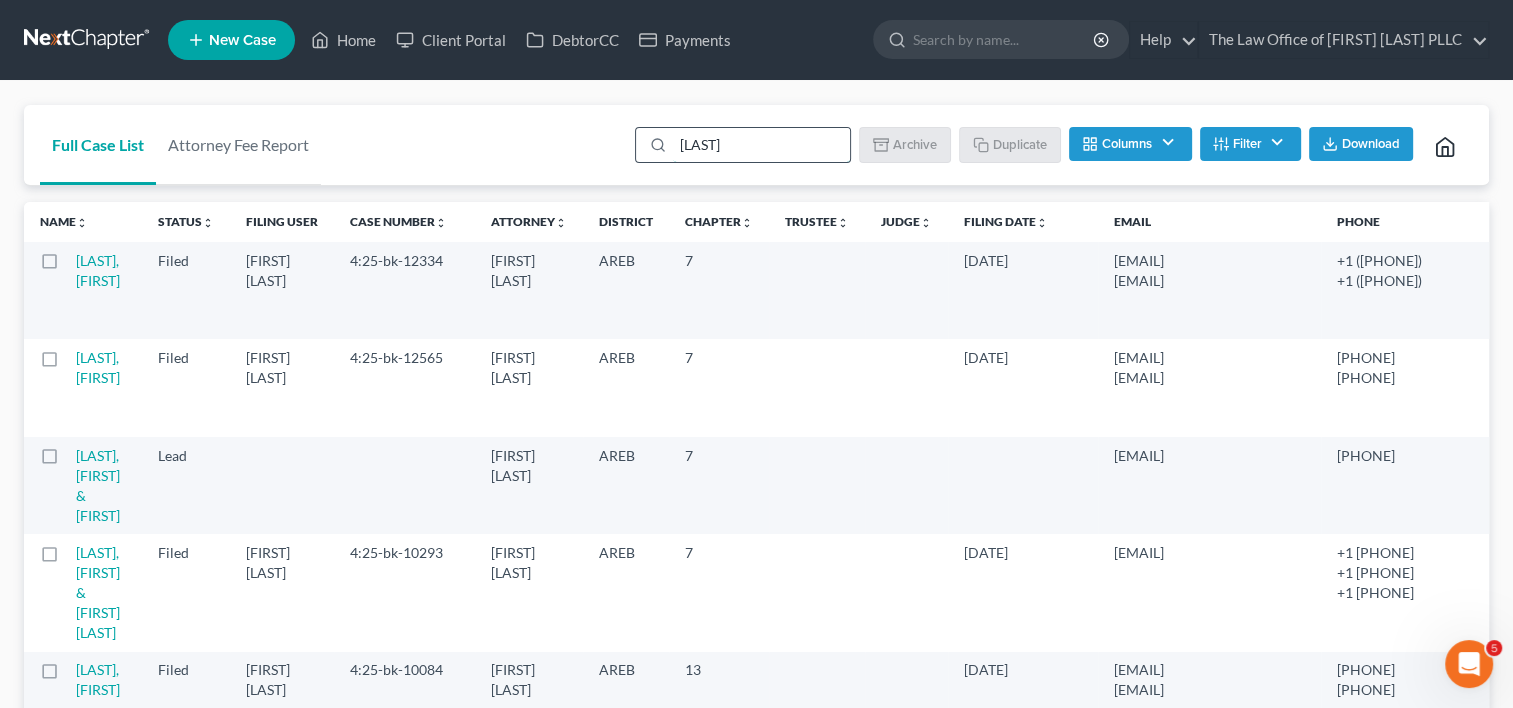 type on "[LAST]" 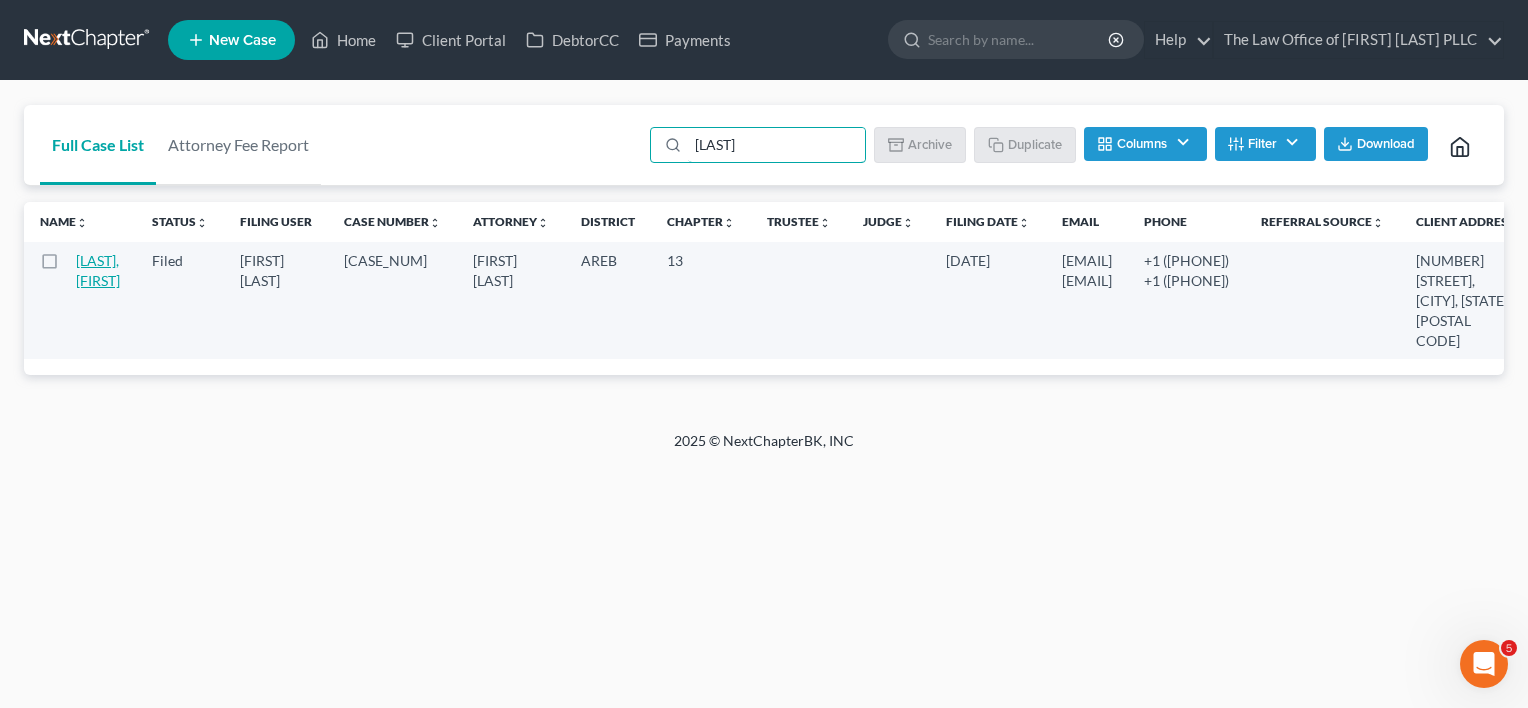 click on "[LAST], [FIRST]" at bounding box center [98, 270] 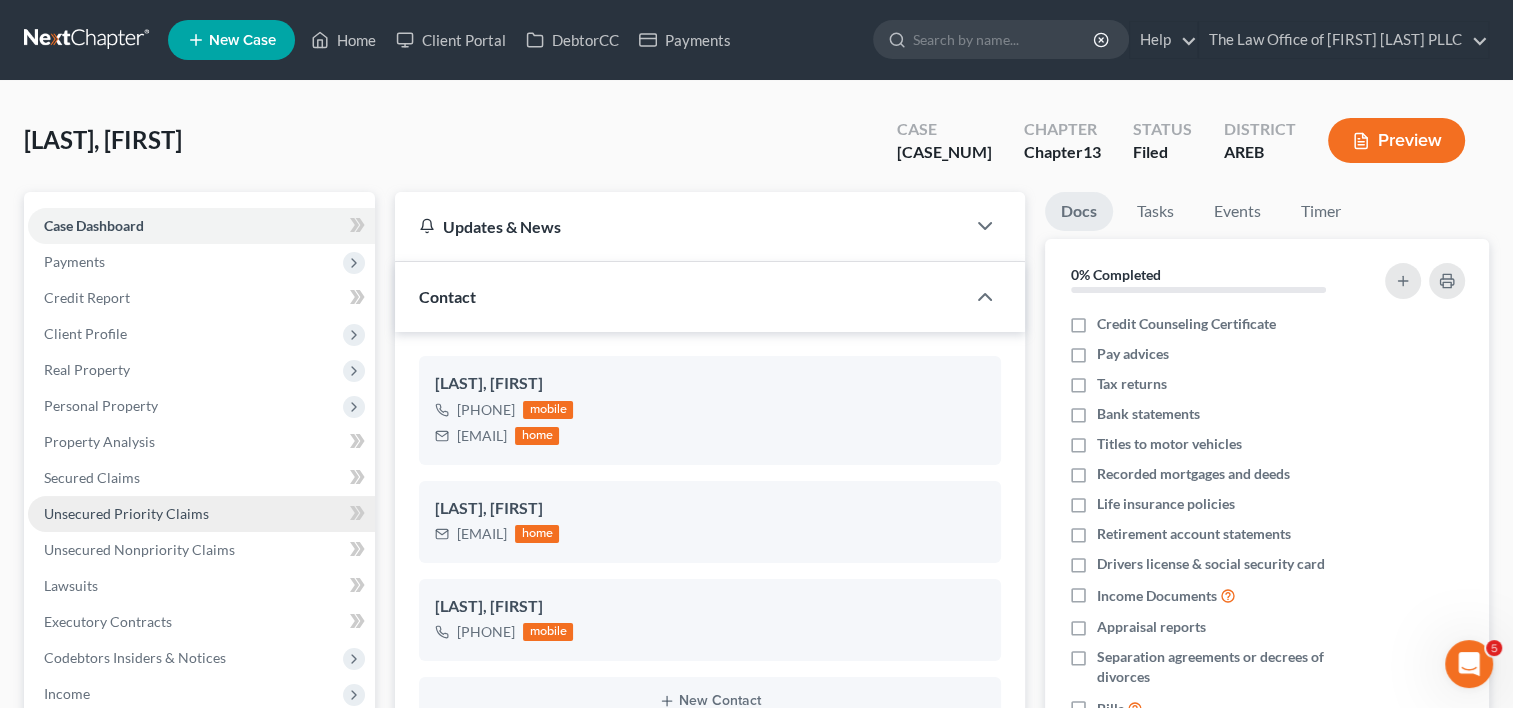 scroll, scrollTop: 1218, scrollLeft: 0, axis: vertical 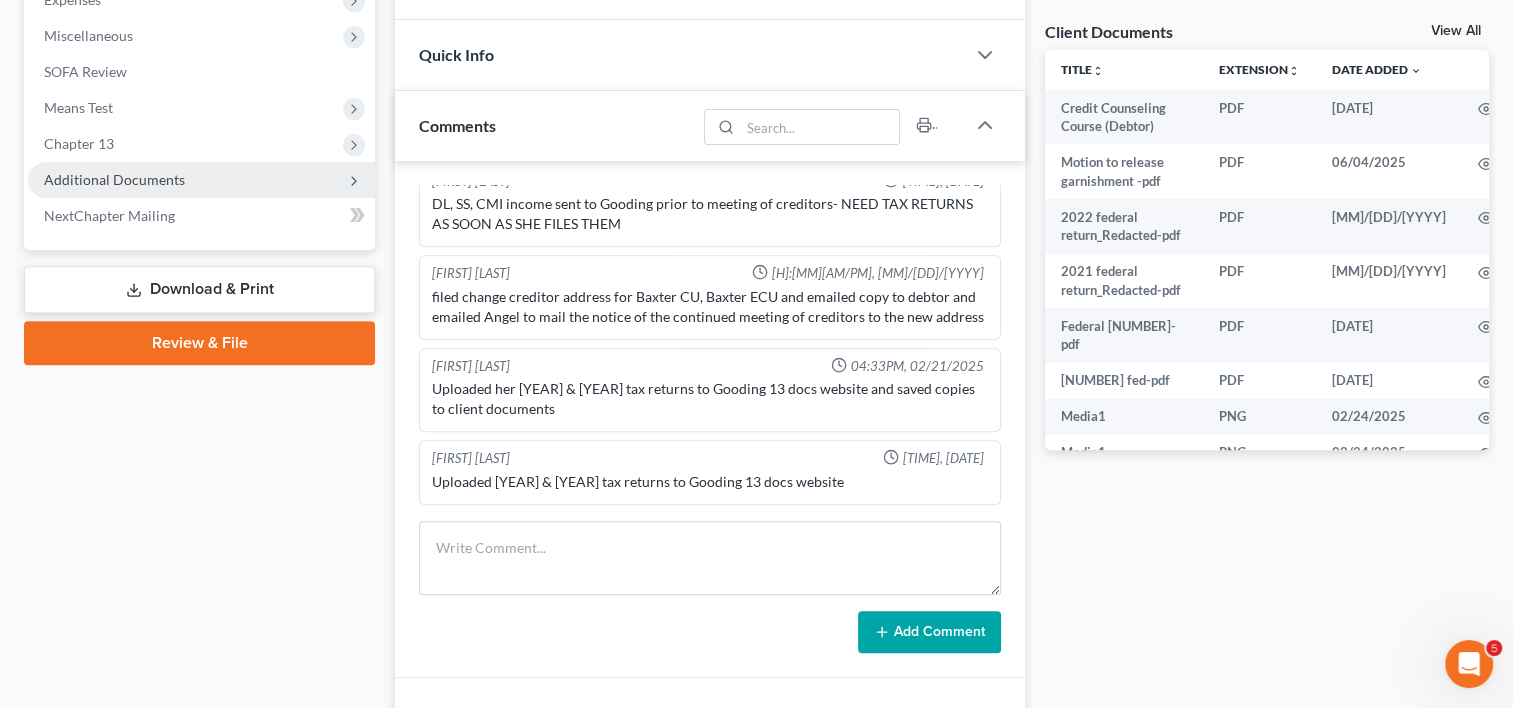 click on "Additional Documents" at bounding box center (201, 180) 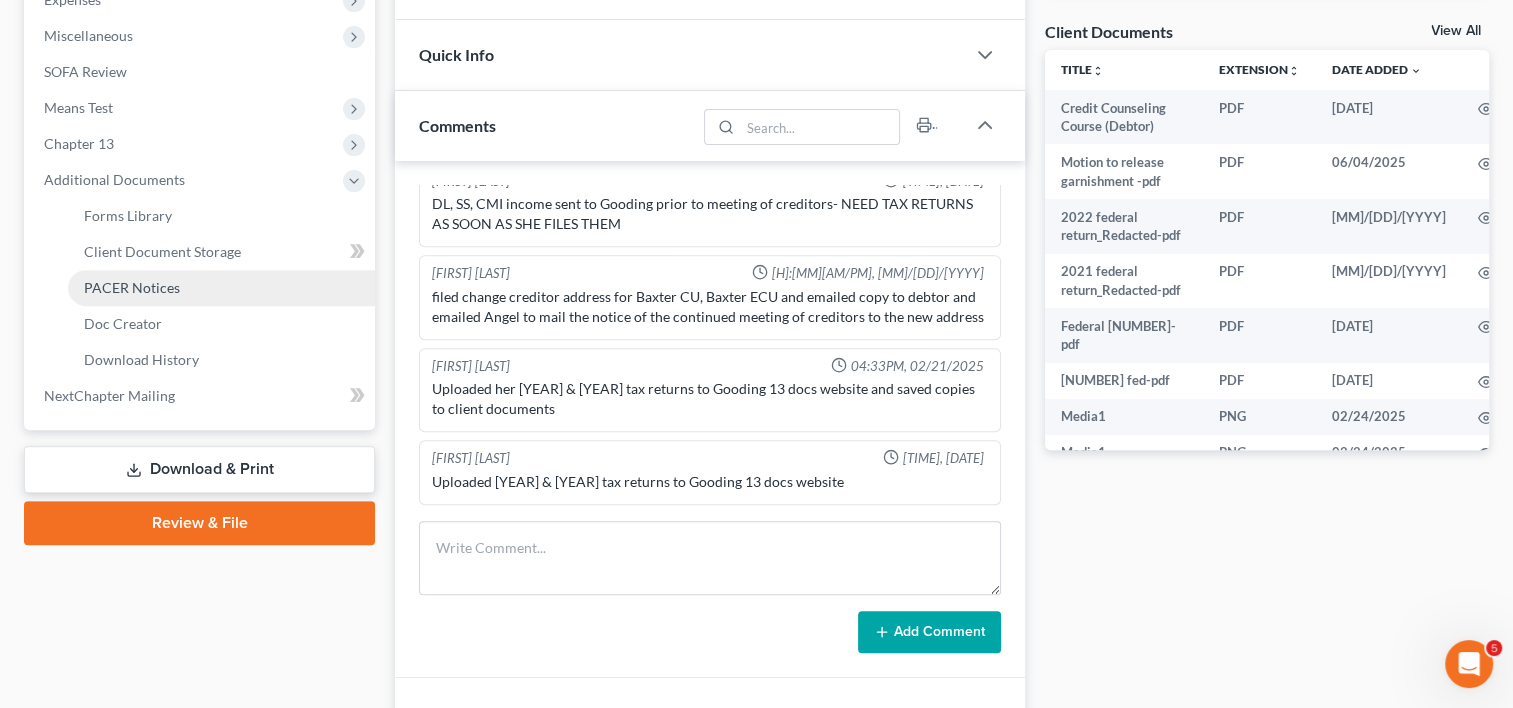 click on "PACER Notices" at bounding box center [132, 287] 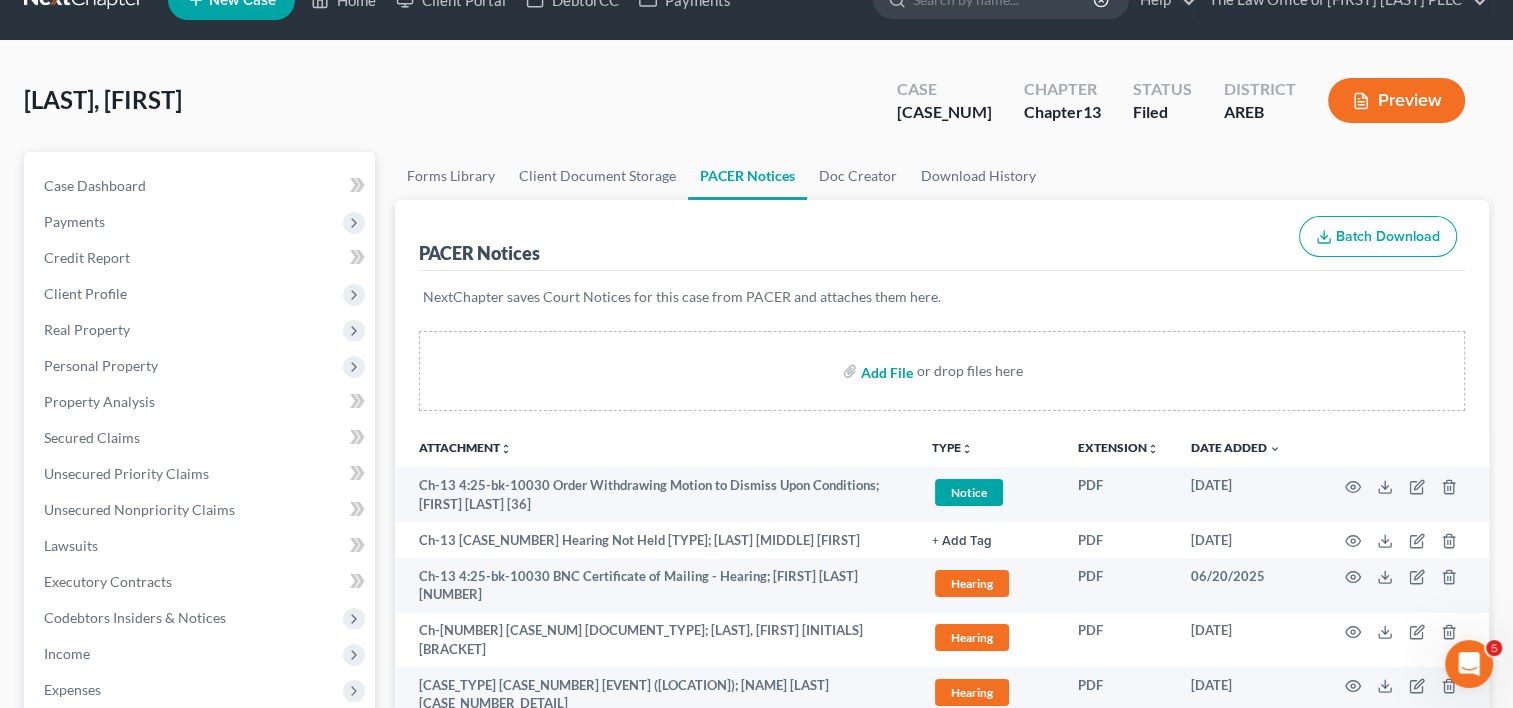 scroll, scrollTop: 0, scrollLeft: 0, axis: both 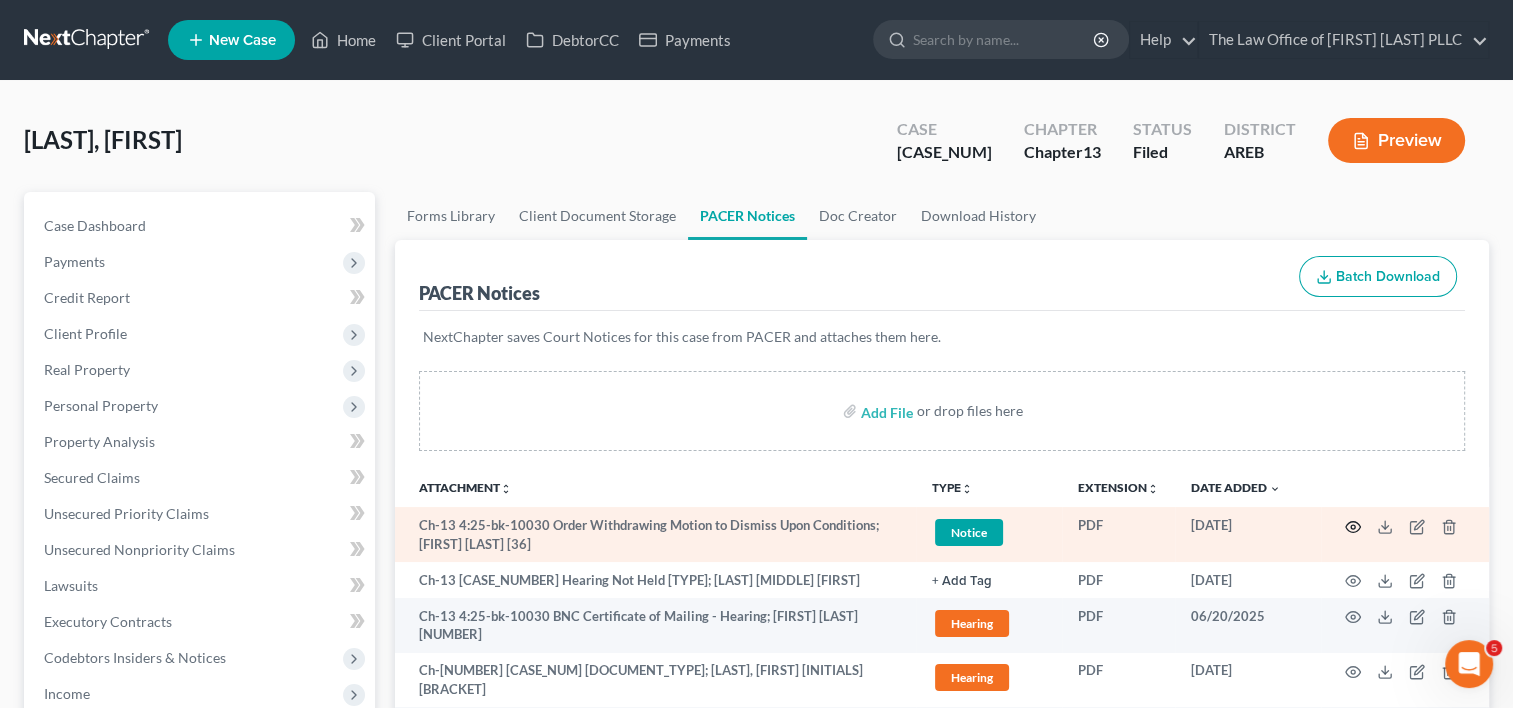 click 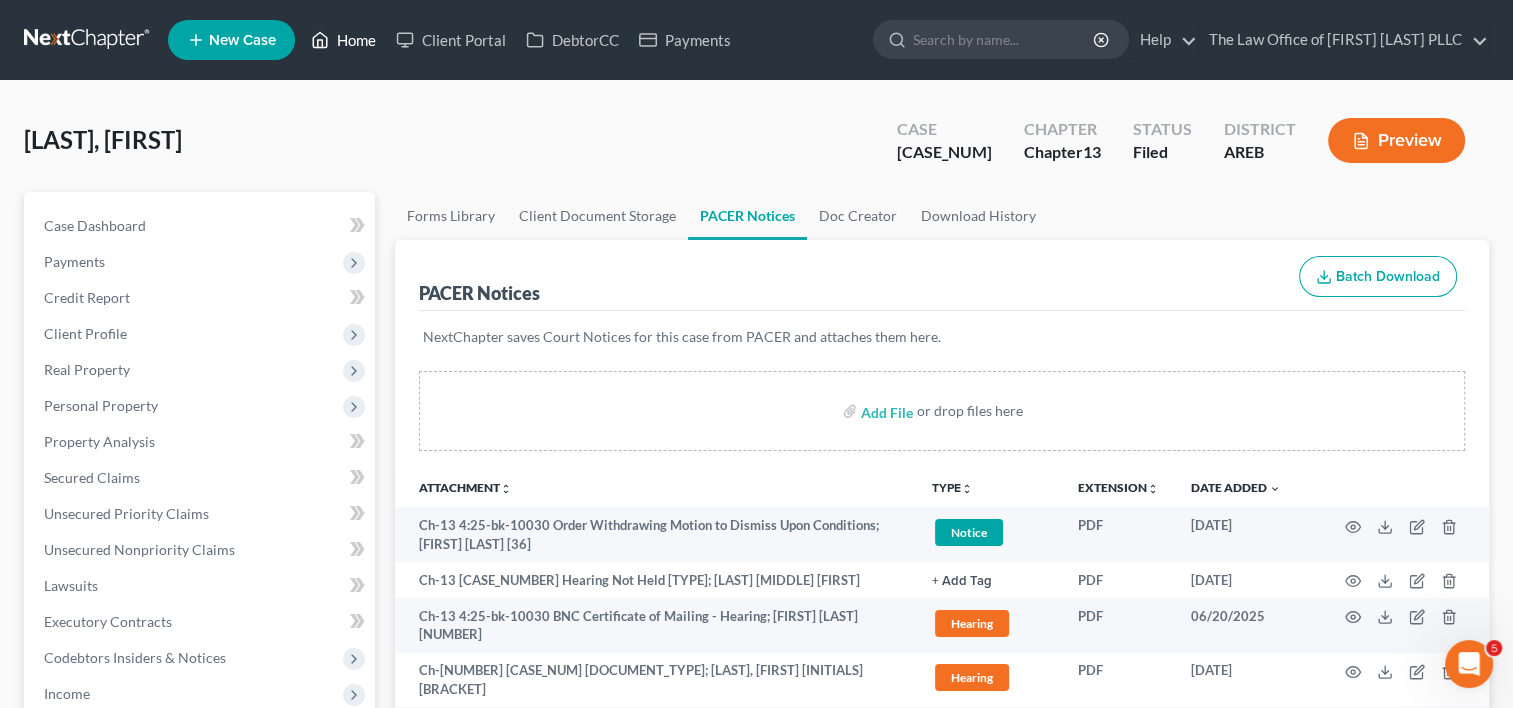 click on "Home" at bounding box center (343, 40) 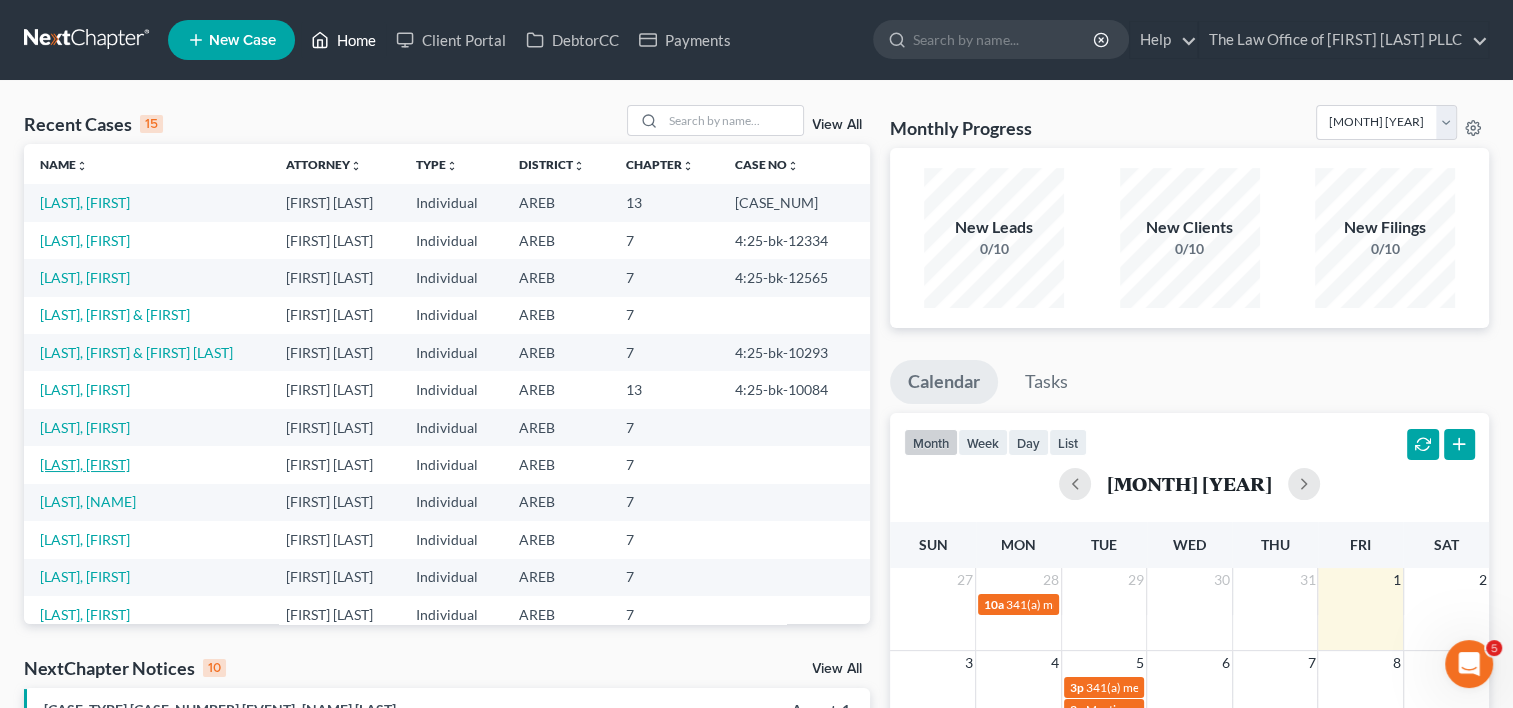 scroll, scrollTop: 137, scrollLeft: 0, axis: vertical 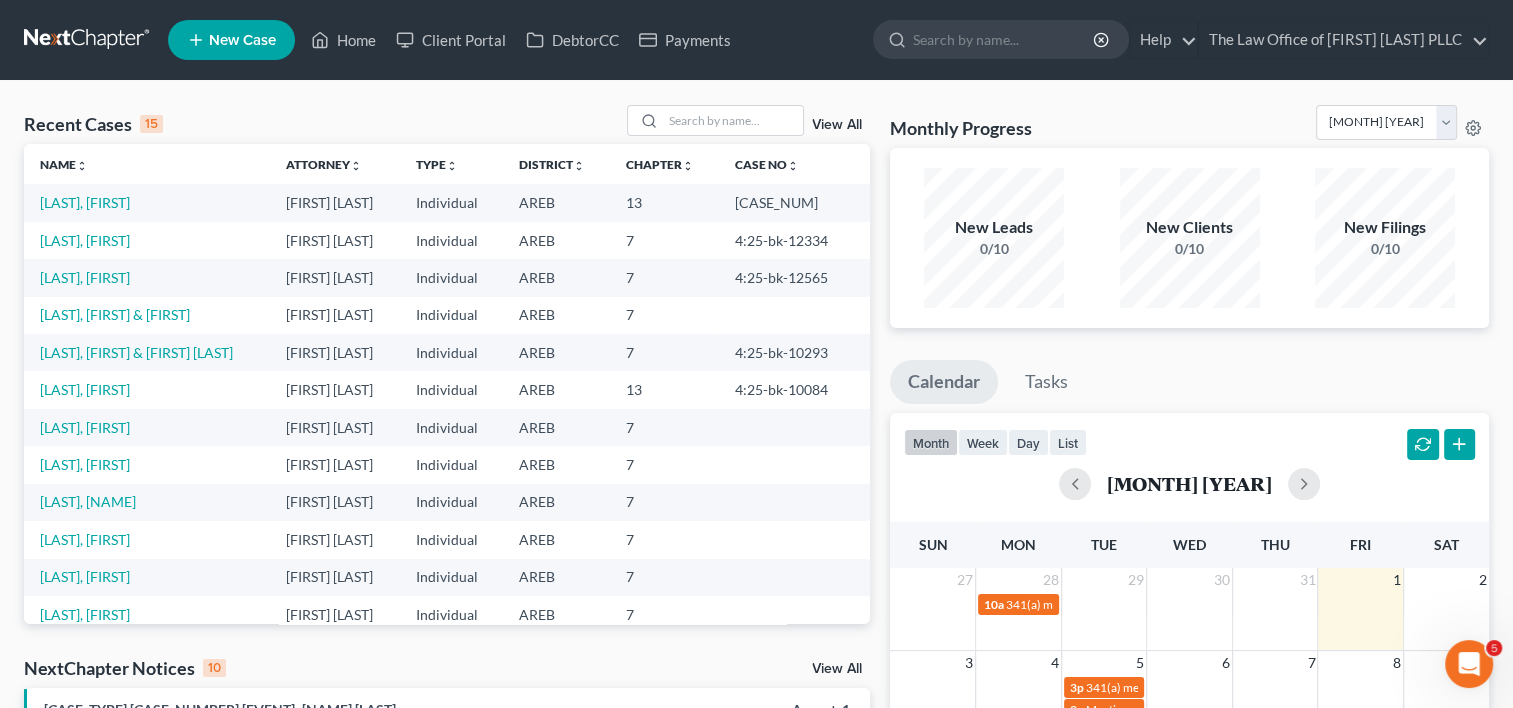 click on "View All" at bounding box center (837, 125) 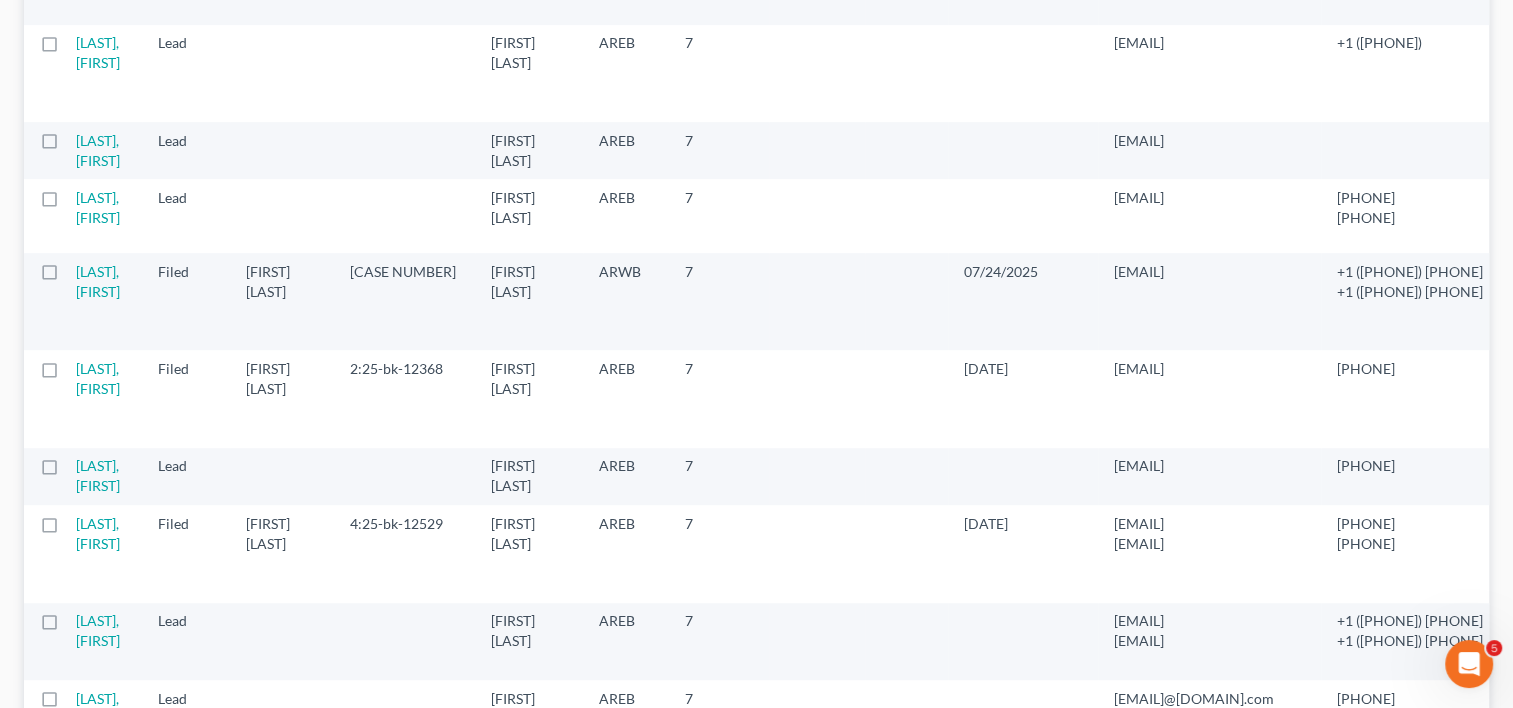 scroll, scrollTop: 0, scrollLeft: 0, axis: both 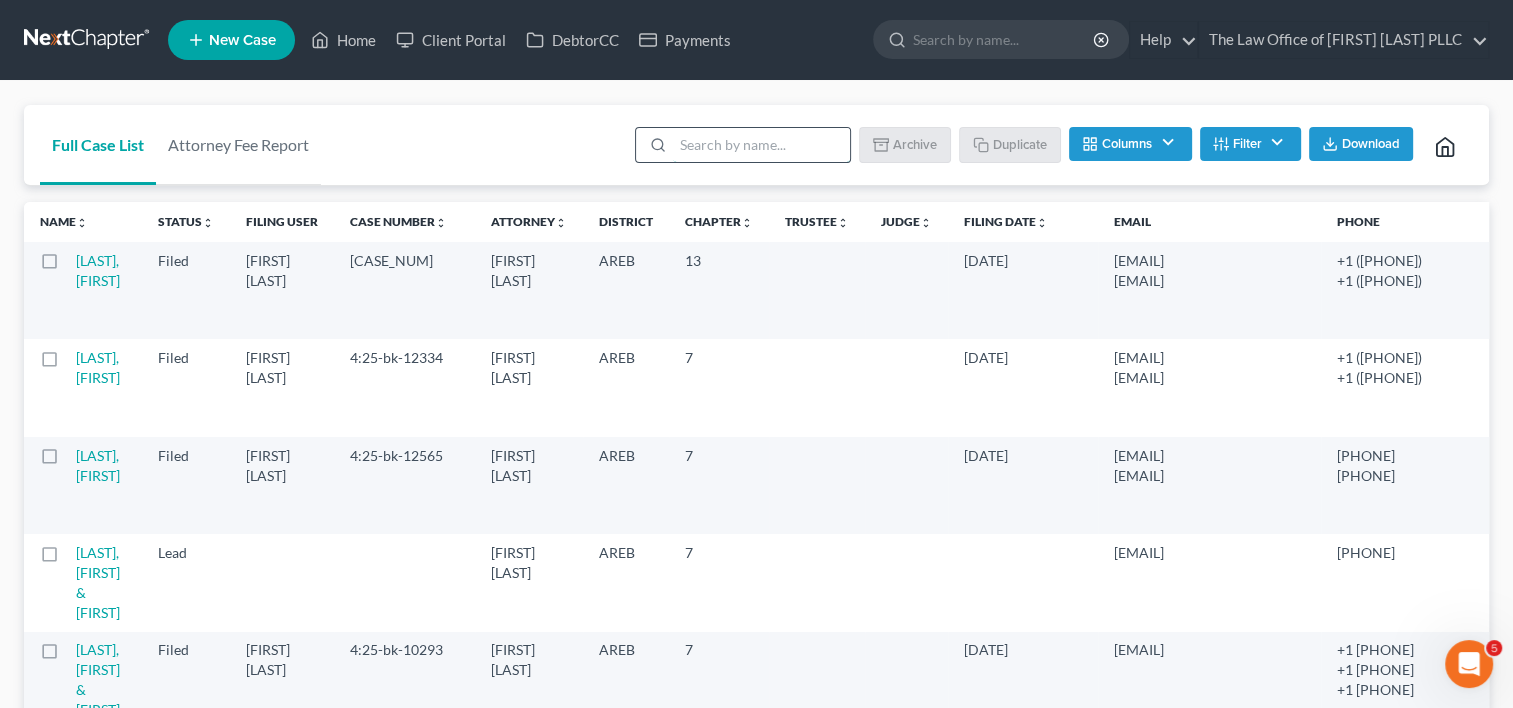 click at bounding box center (761, 145) 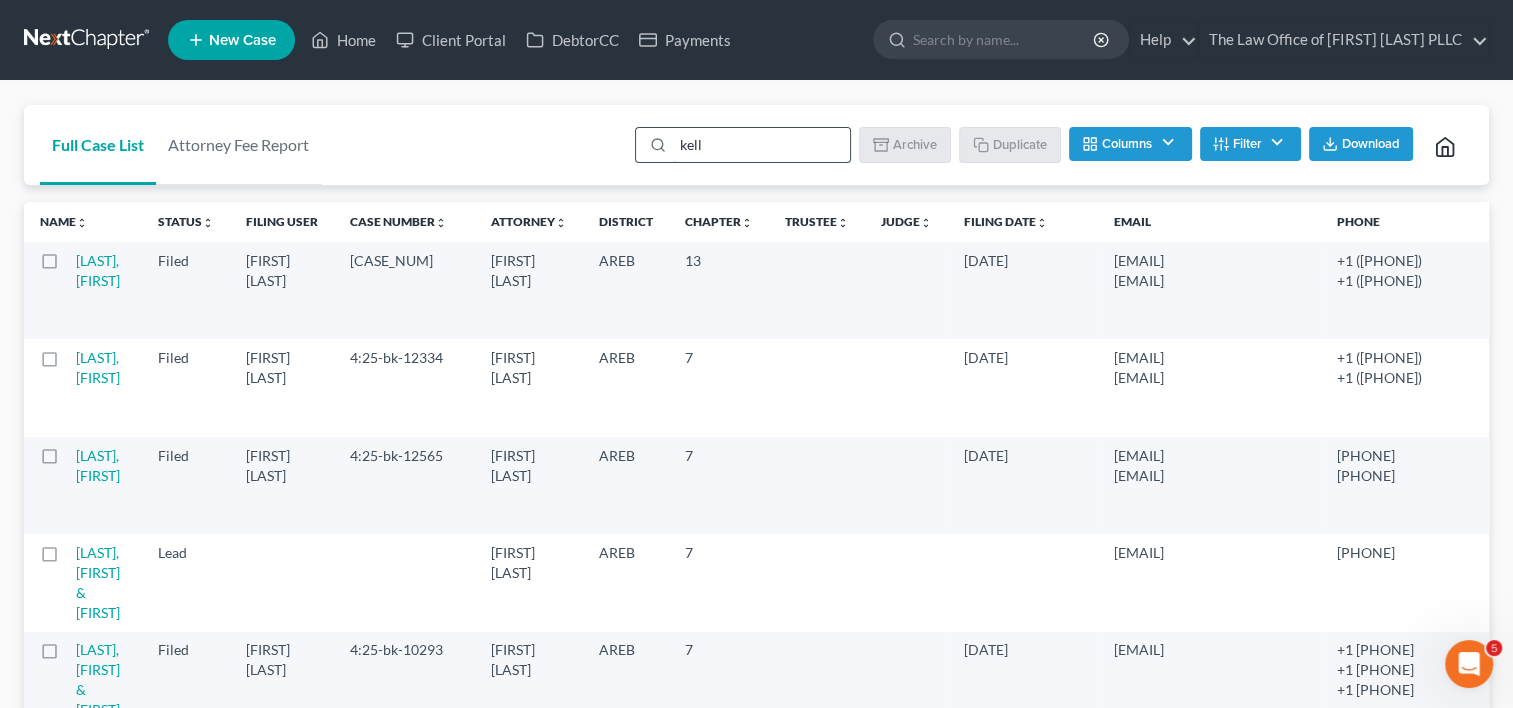 type on "kell" 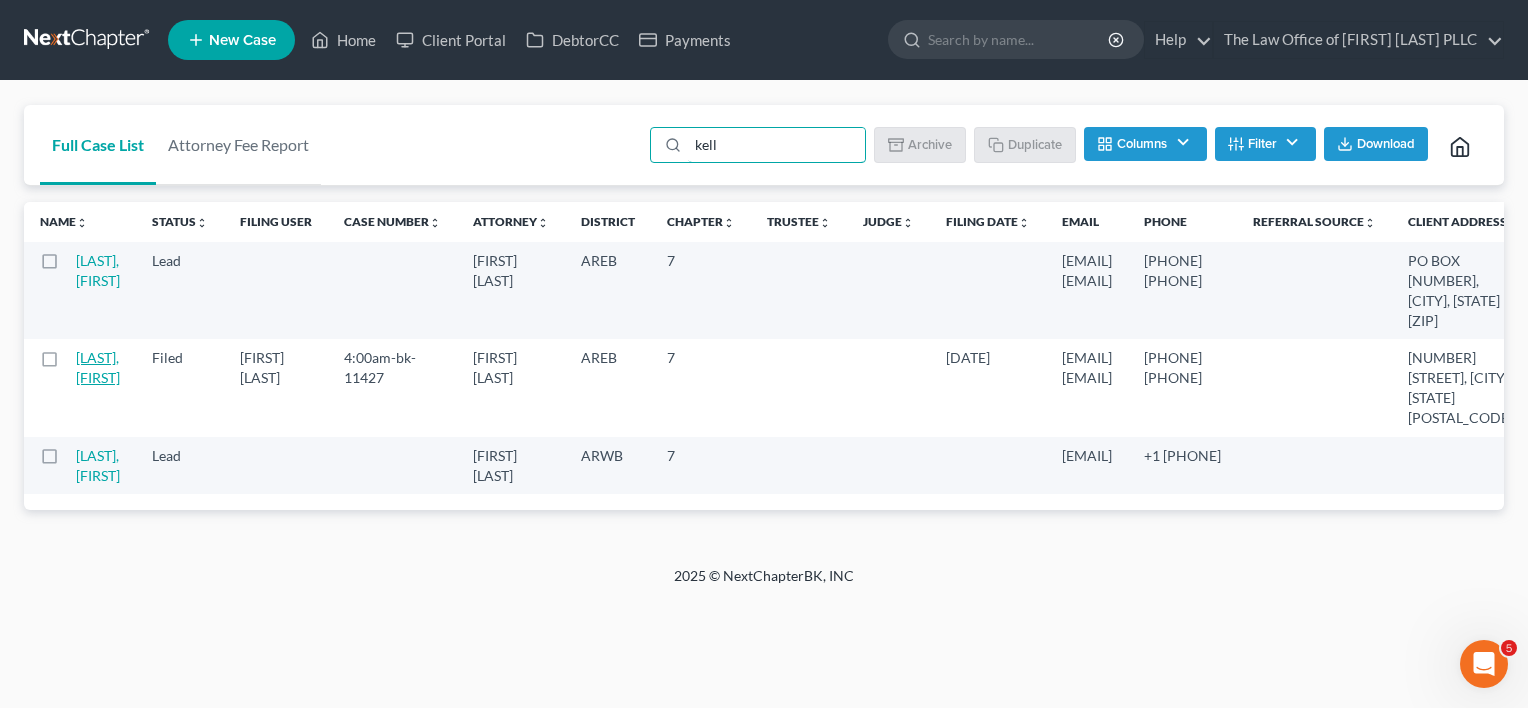 click on "[LAST], [FIRST]" at bounding box center (98, 367) 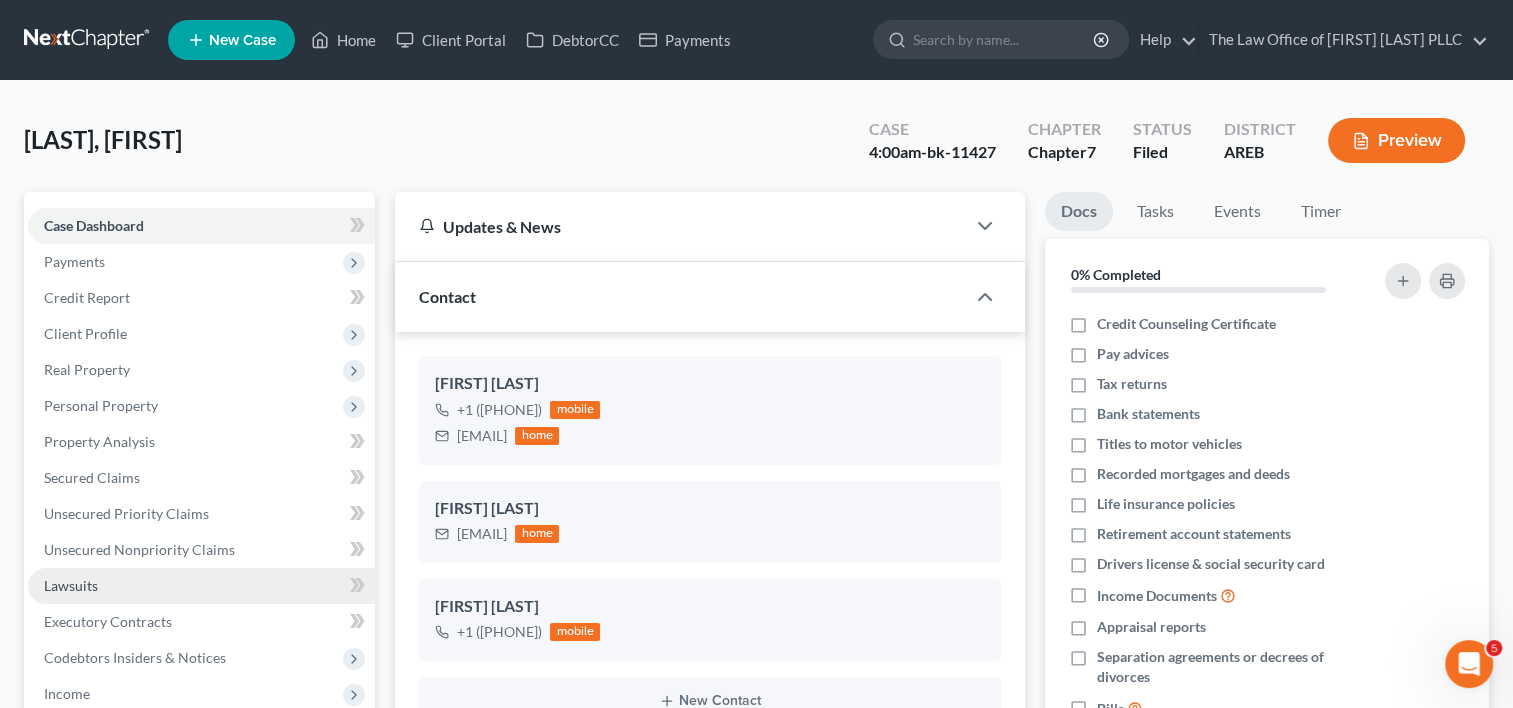 scroll, scrollTop: 1101, scrollLeft: 0, axis: vertical 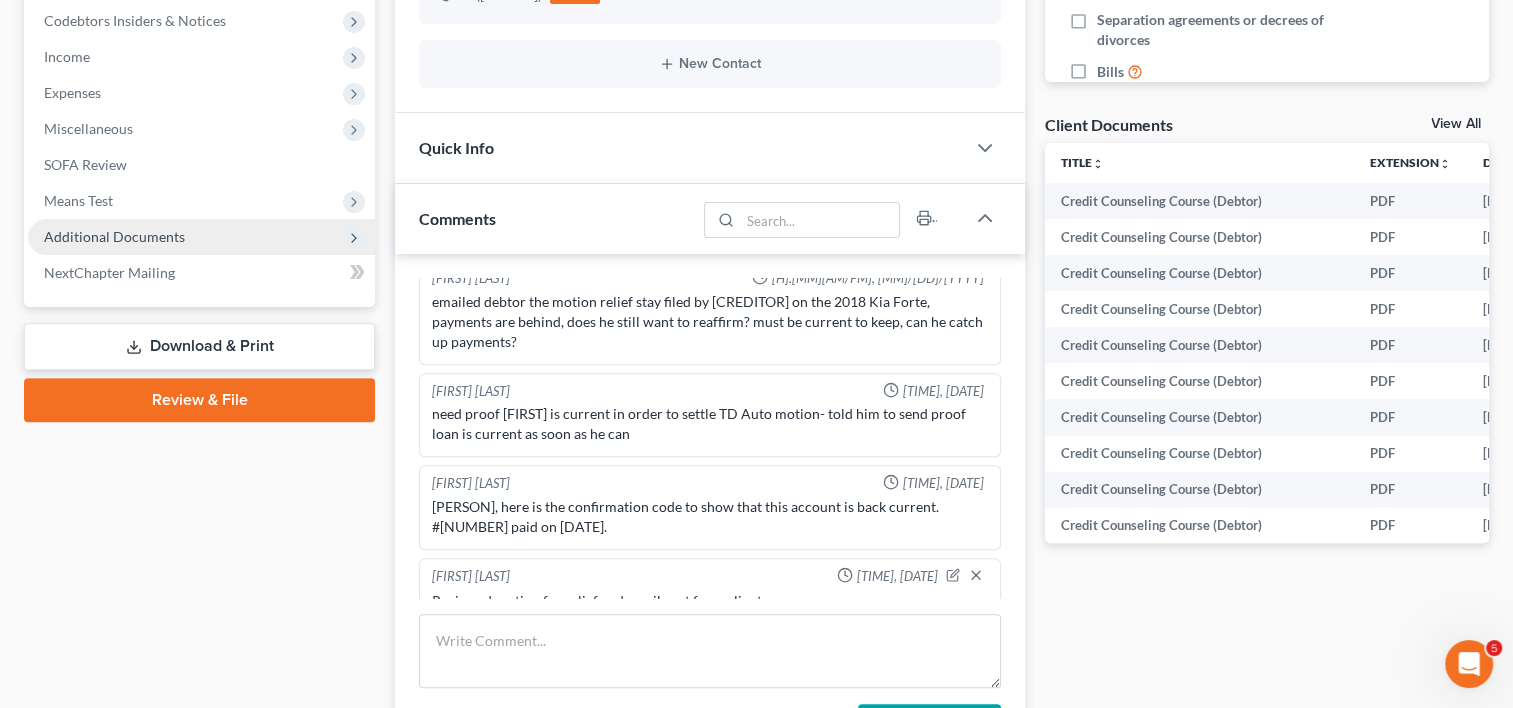 click on "Additional Documents" at bounding box center [201, 237] 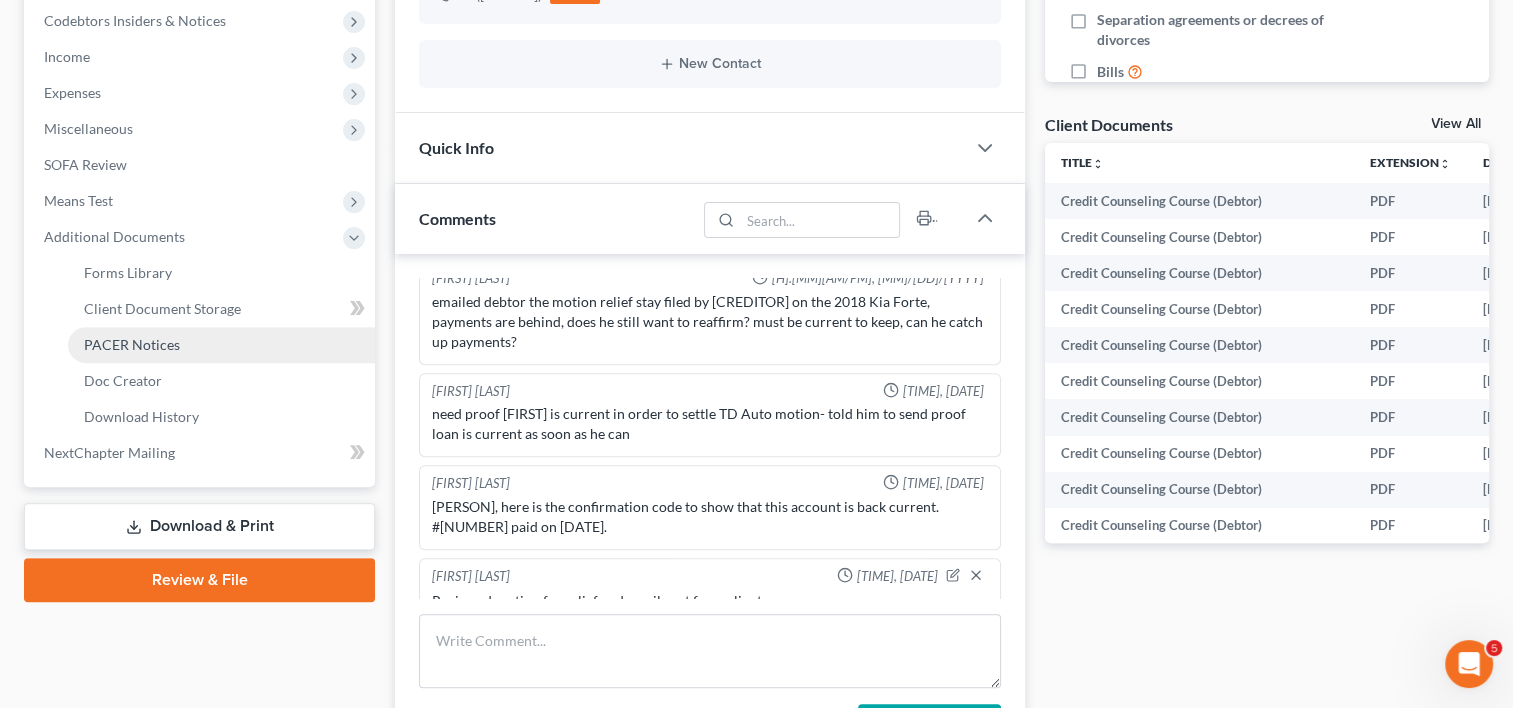 click on "PACER Notices" at bounding box center [221, 345] 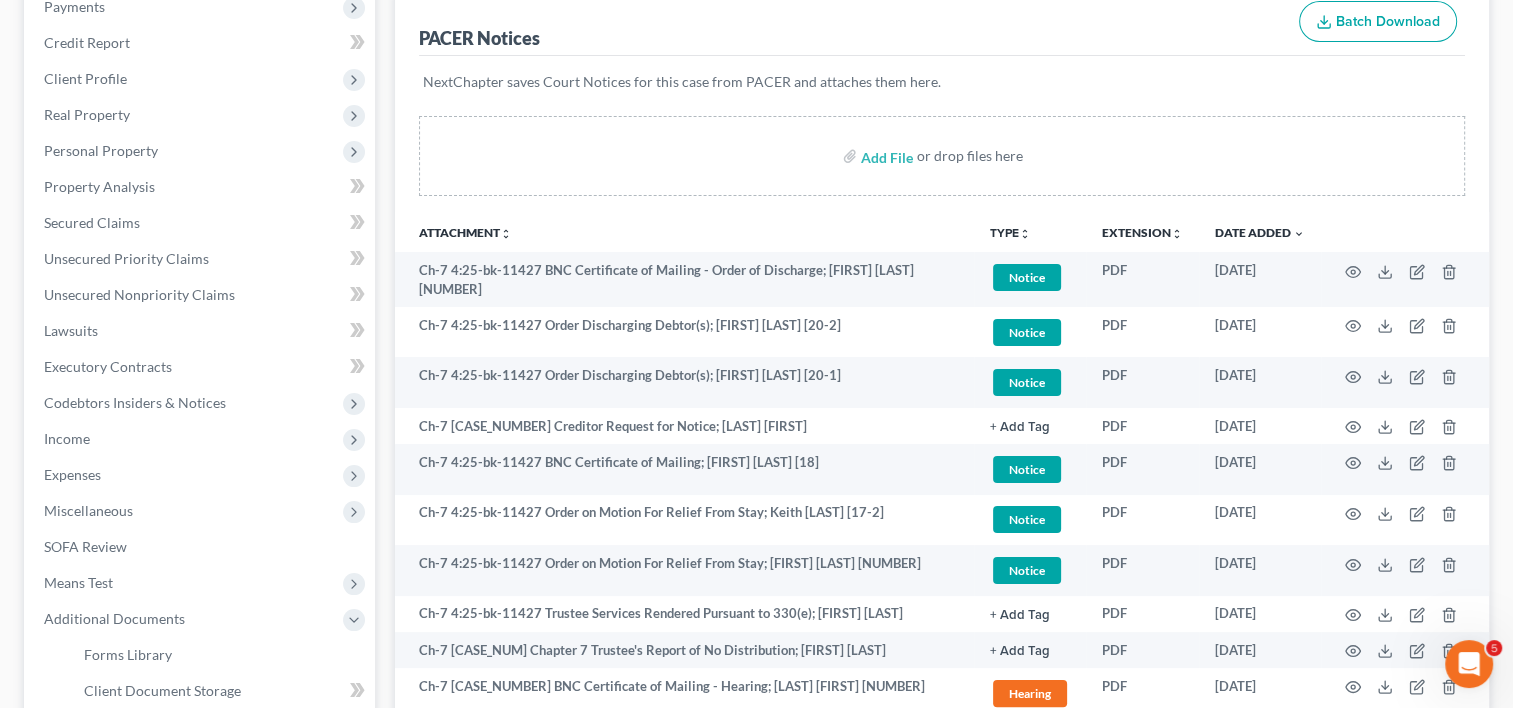 scroll, scrollTop: 0, scrollLeft: 0, axis: both 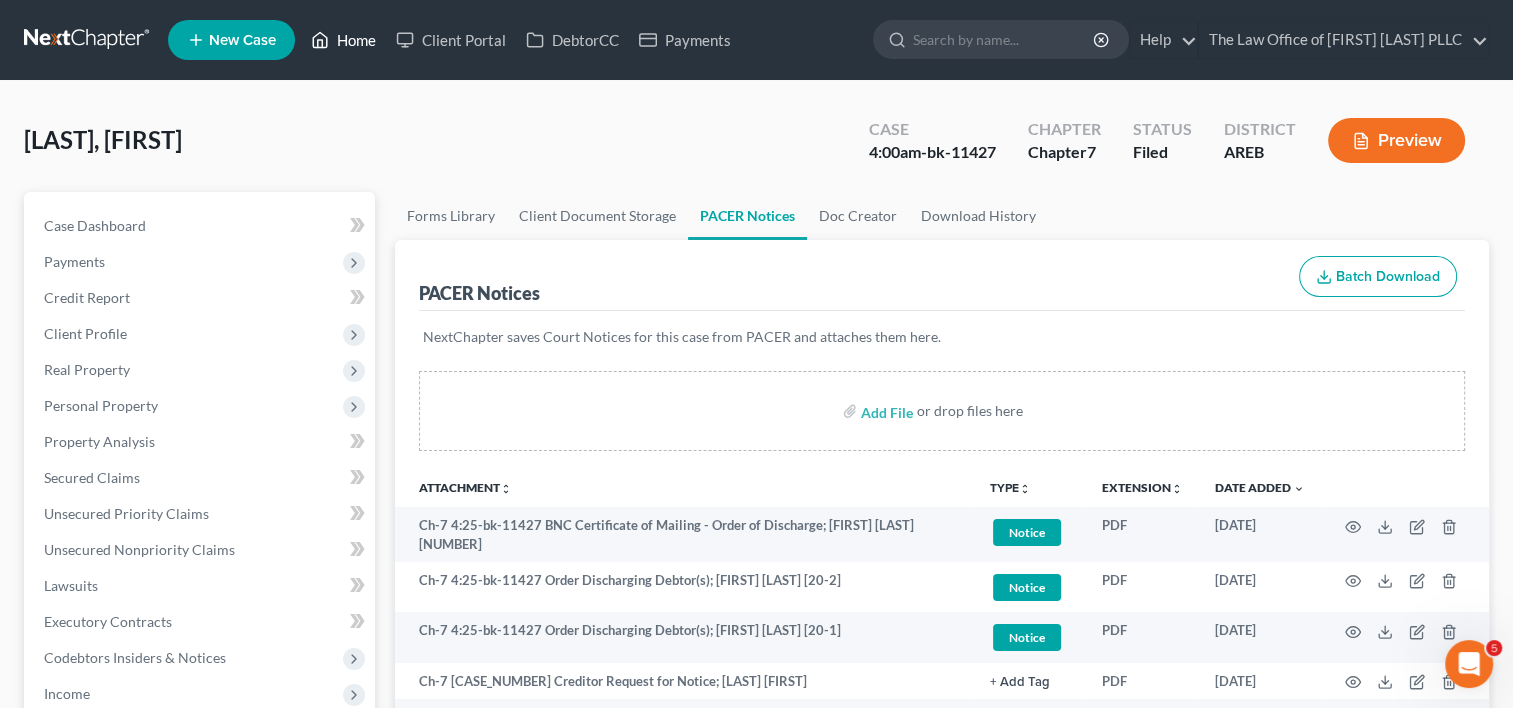 click on "Home" at bounding box center [343, 40] 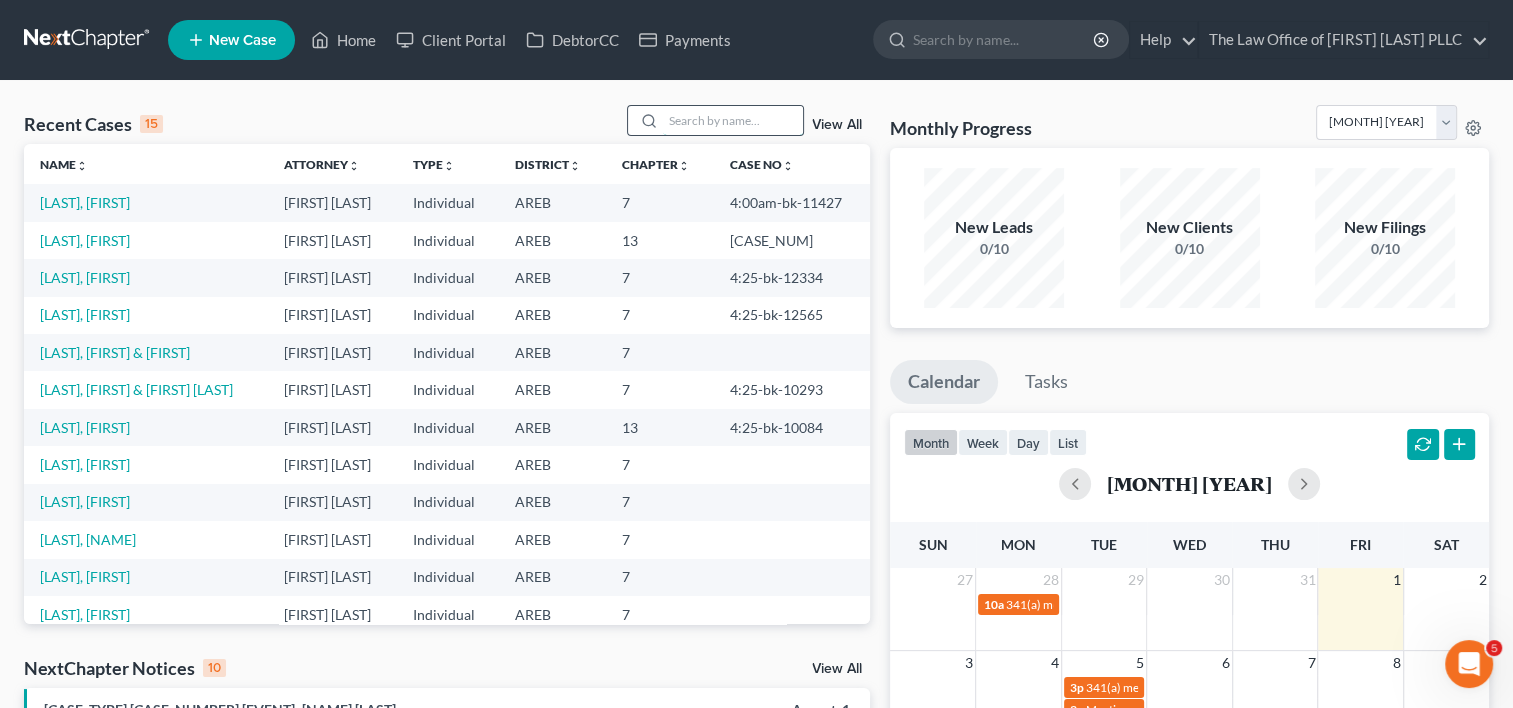 paste on "[NAME] Plan due in 14 days" 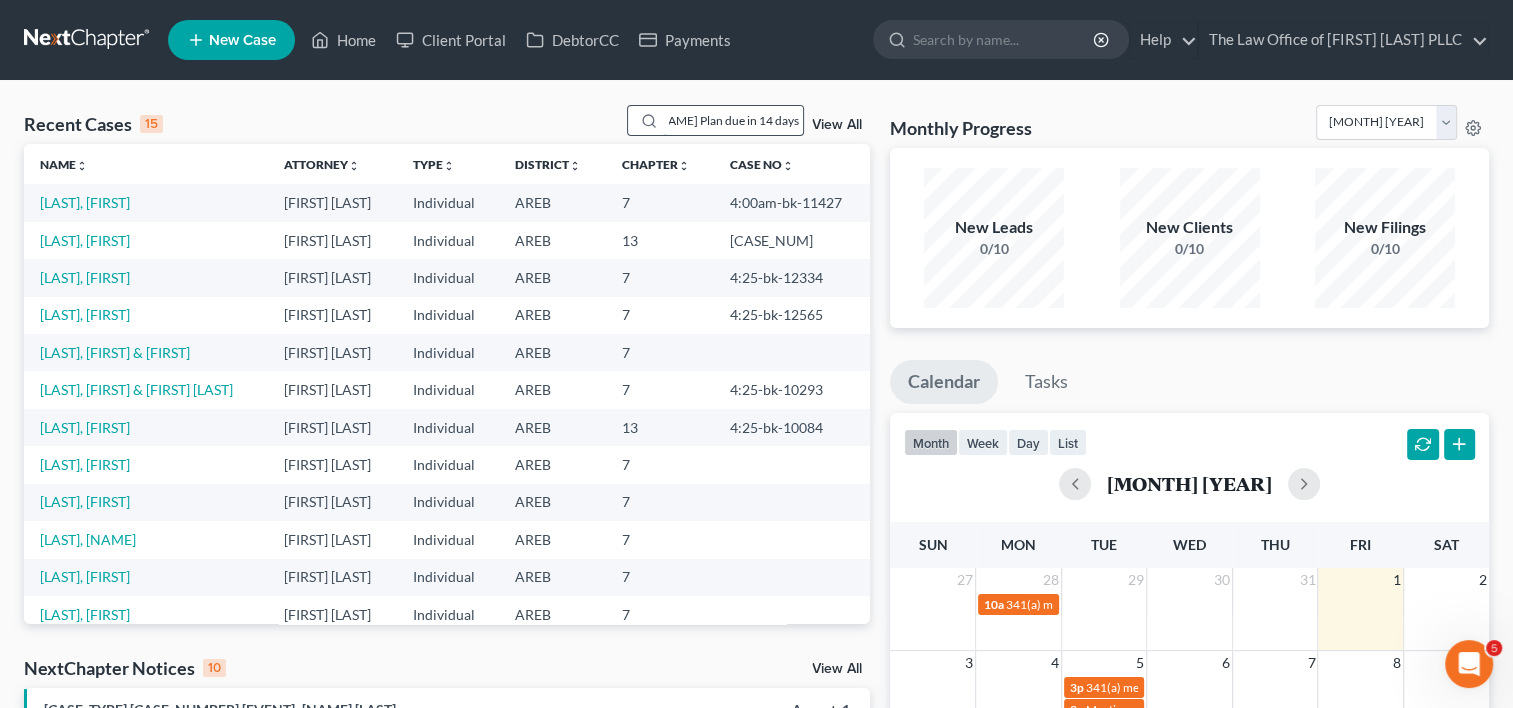 scroll, scrollTop: 0, scrollLeft: 0, axis: both 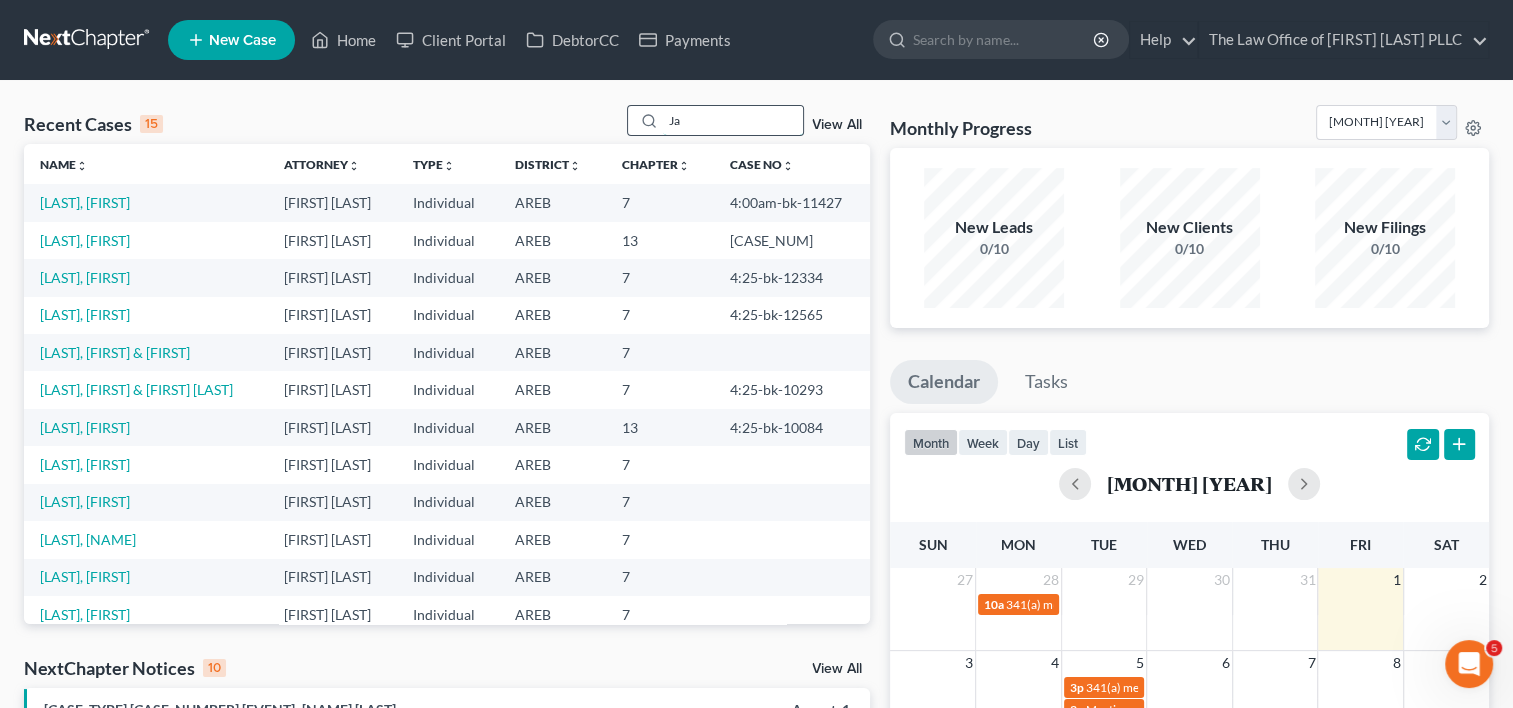 type on "J" 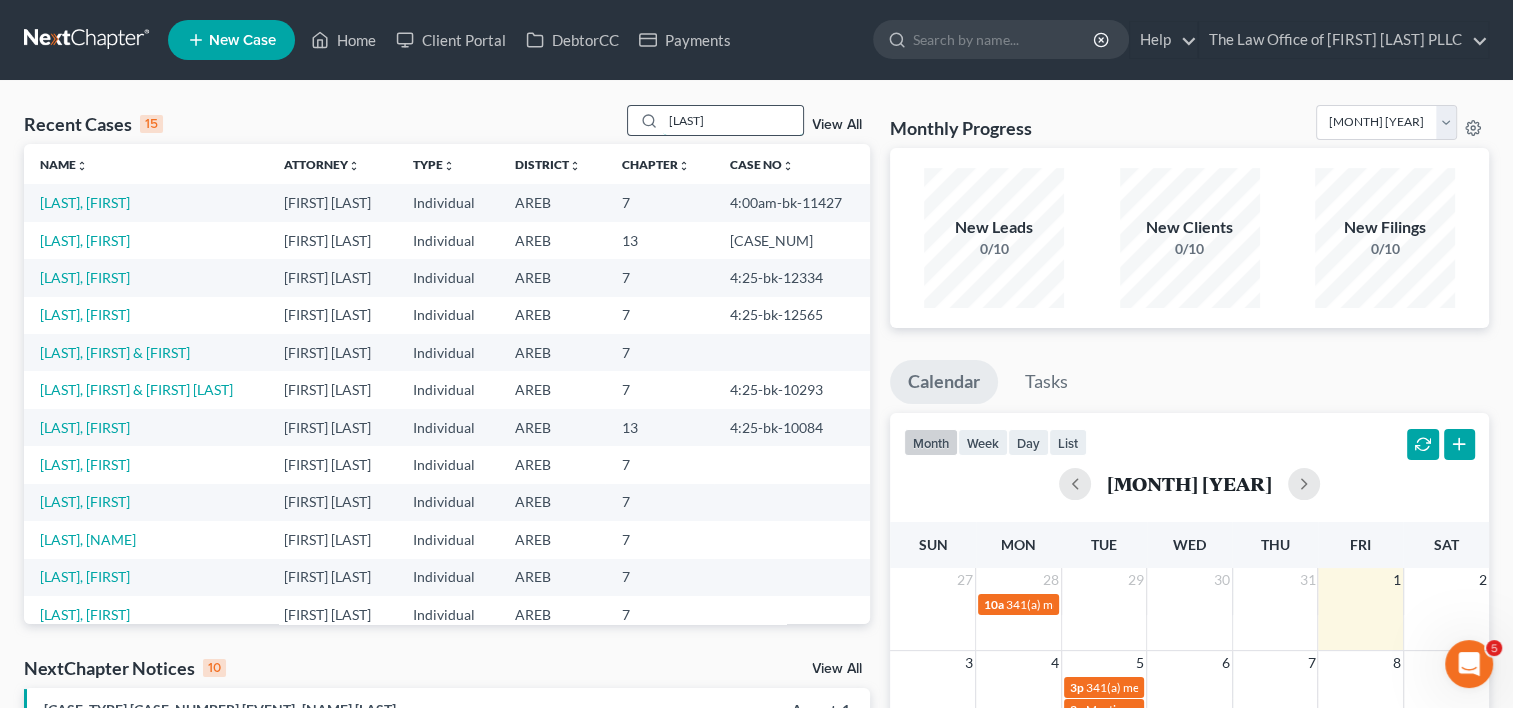 type on "[LAST]" 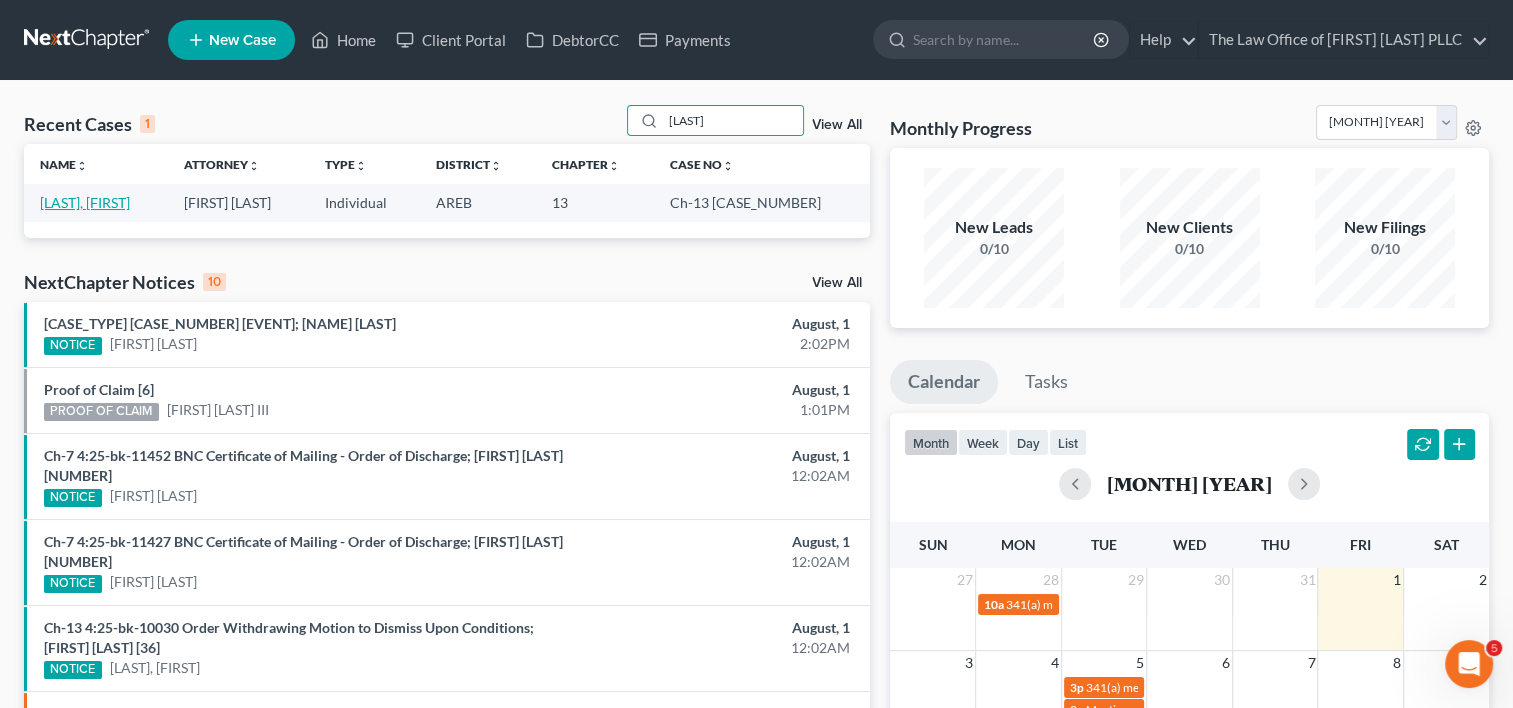 click on "[LAST], [FIRST]" at bounding box center (85, 202) 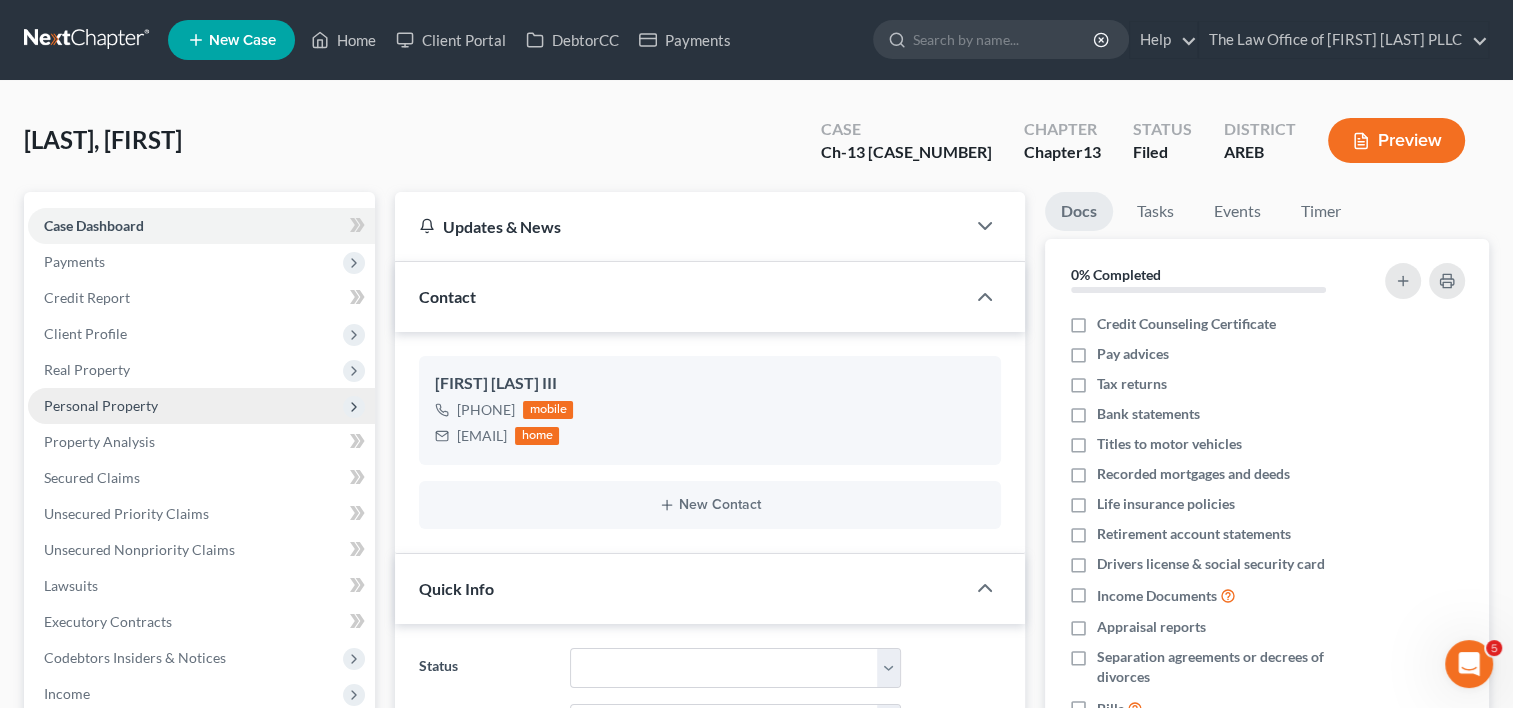 scroll, scrollTop: 298, scrollLeft: 0, axis: vertical 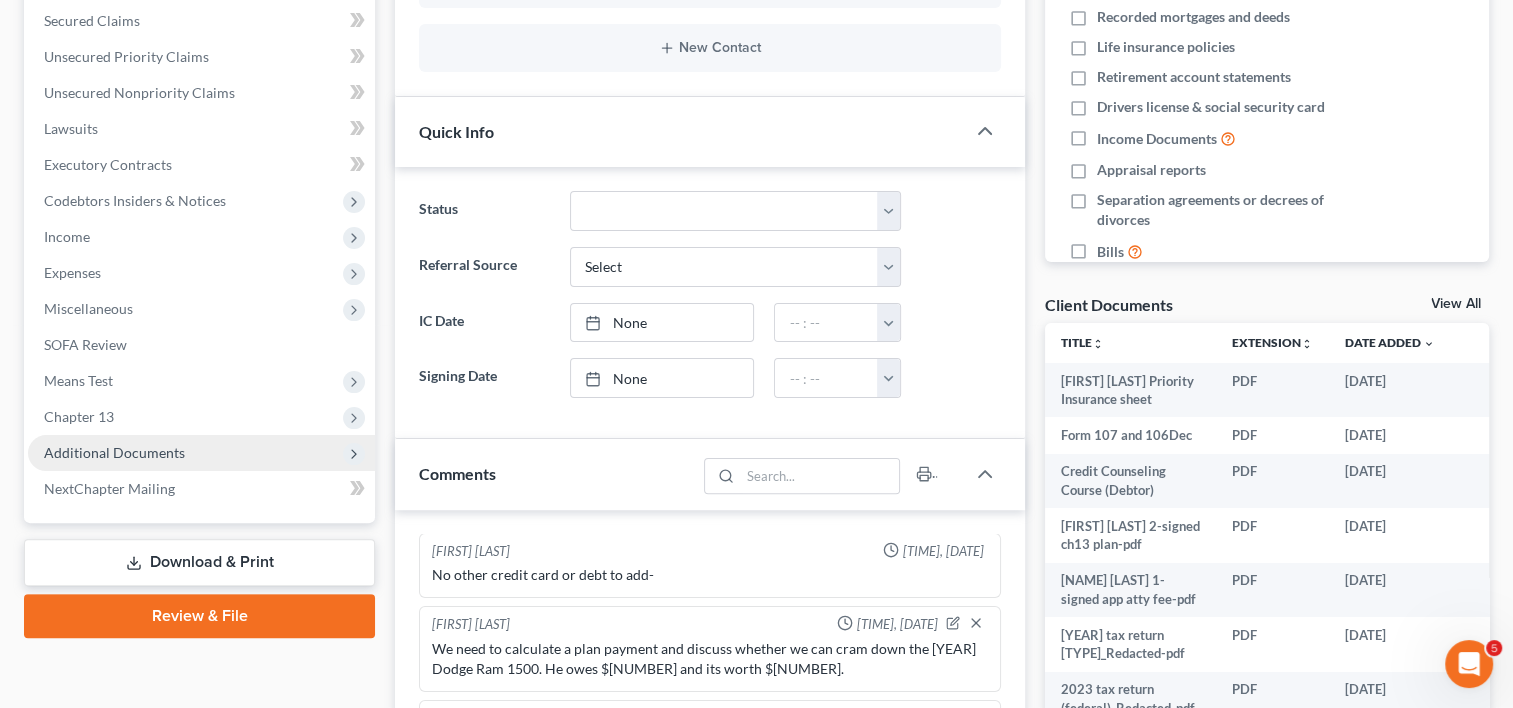 click on "Additional Documents" at bounding box center (114, 452) 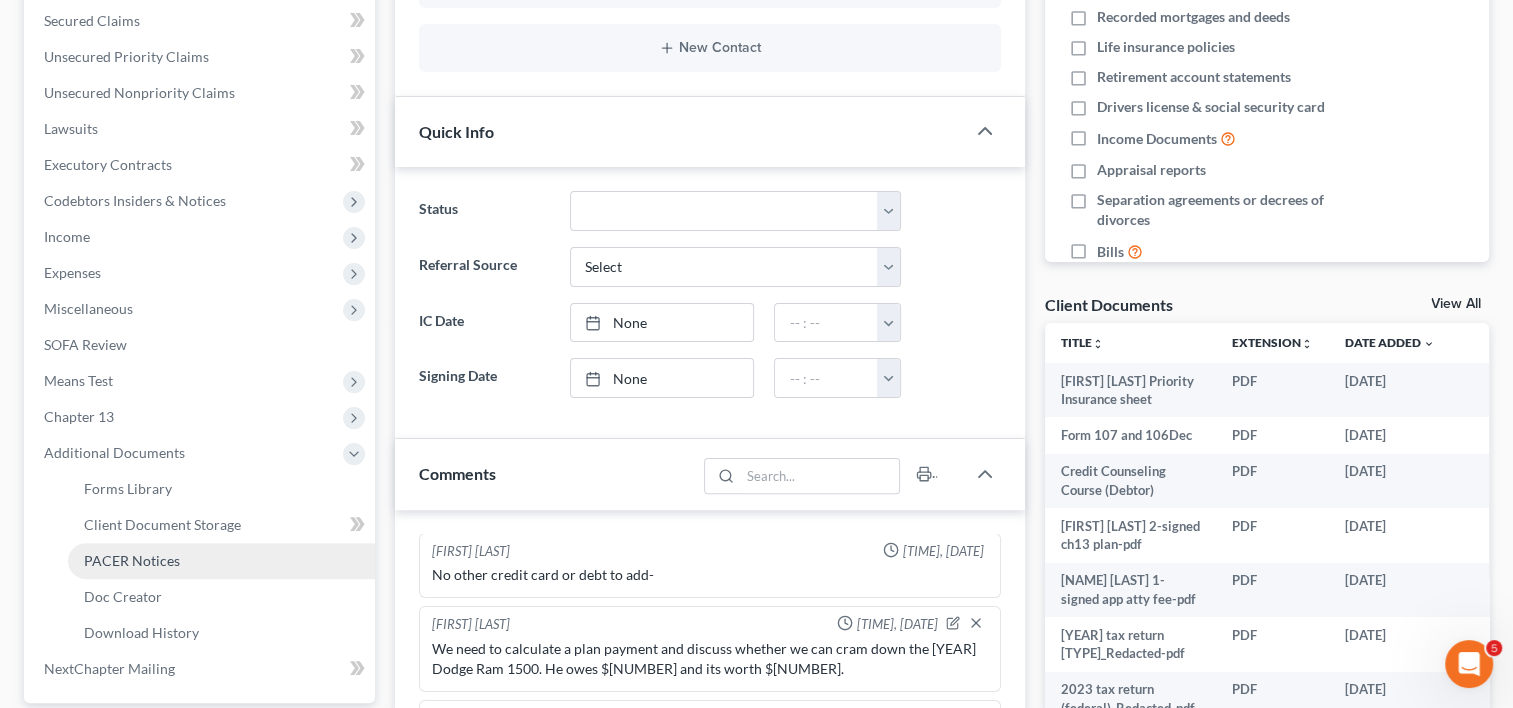 click on "PACER Notices" at bounding box center [132, 560] 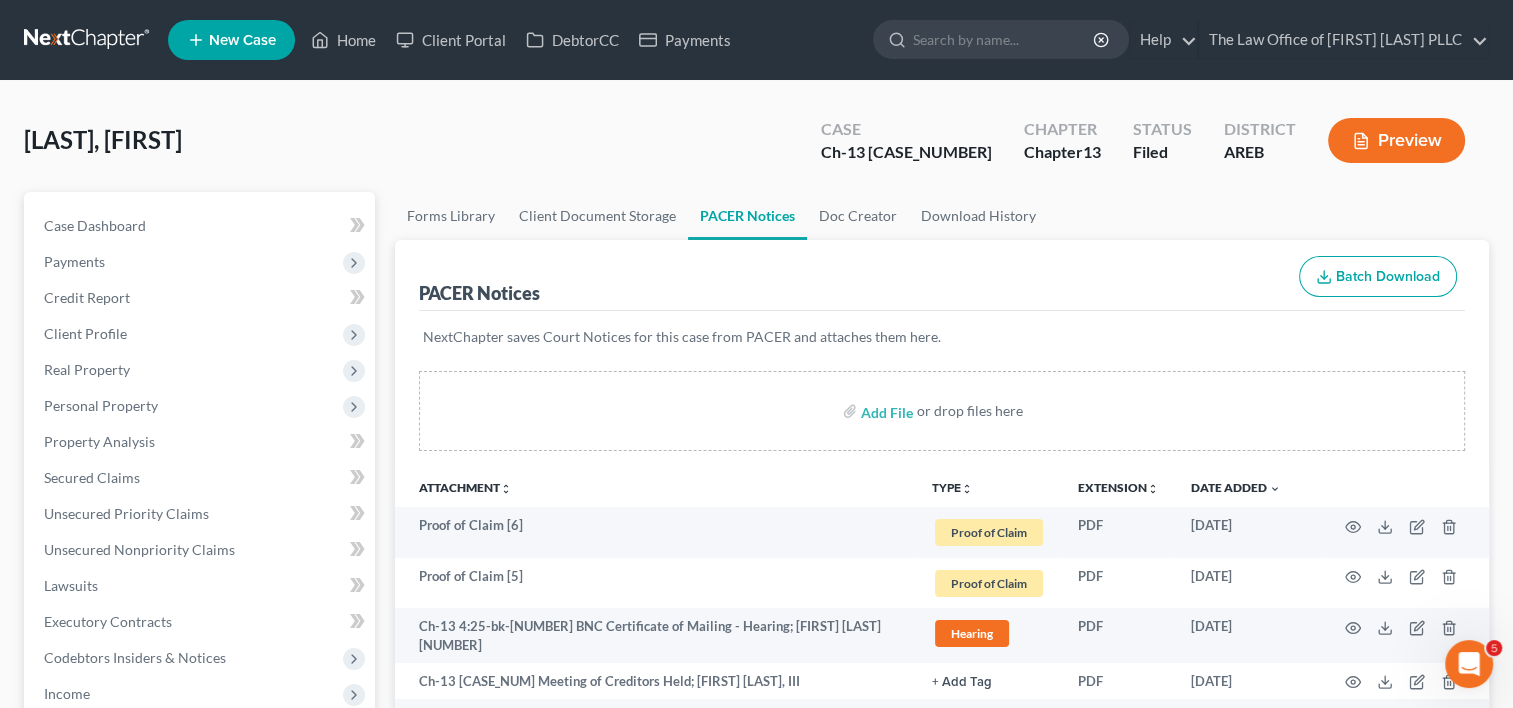 scroll, scrollTop: 268, scrollLeft: 0, axis: vertical 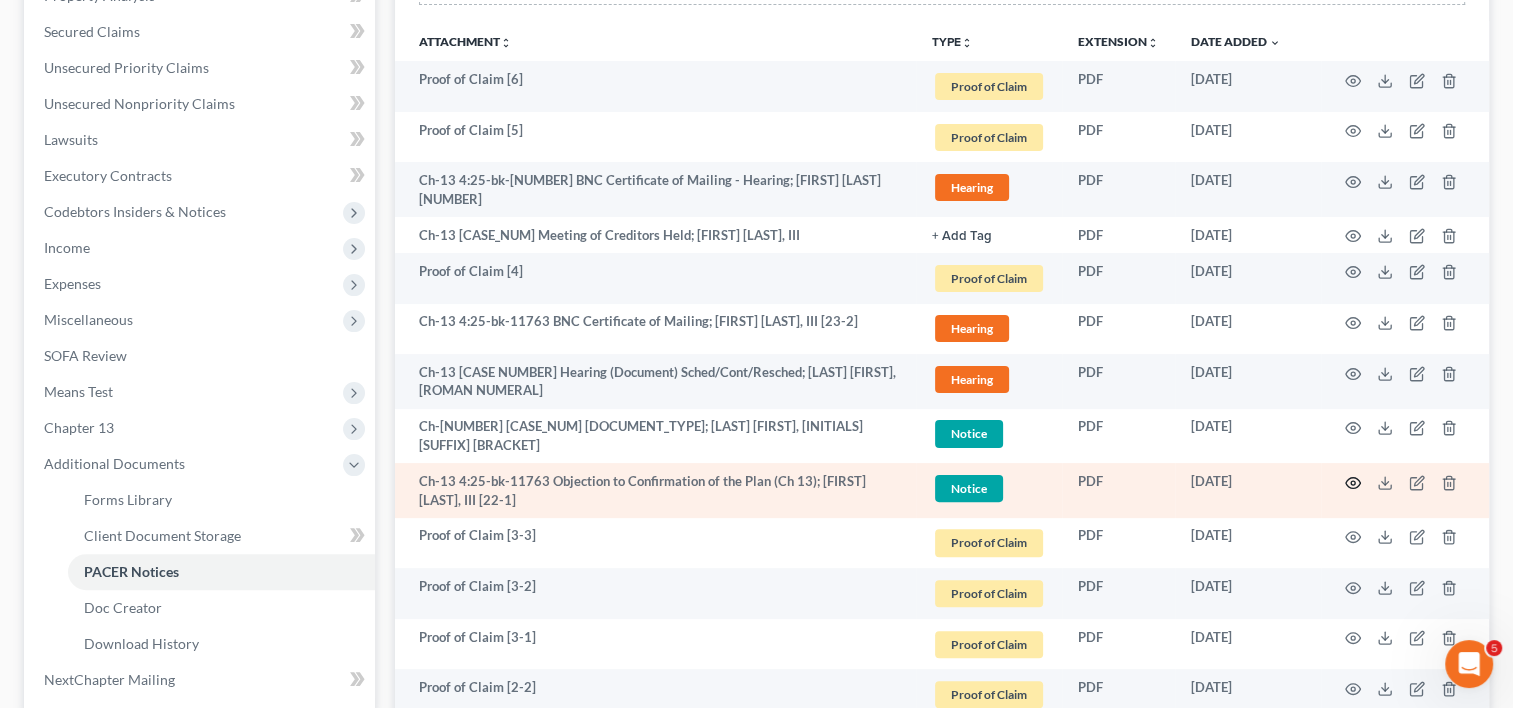 click 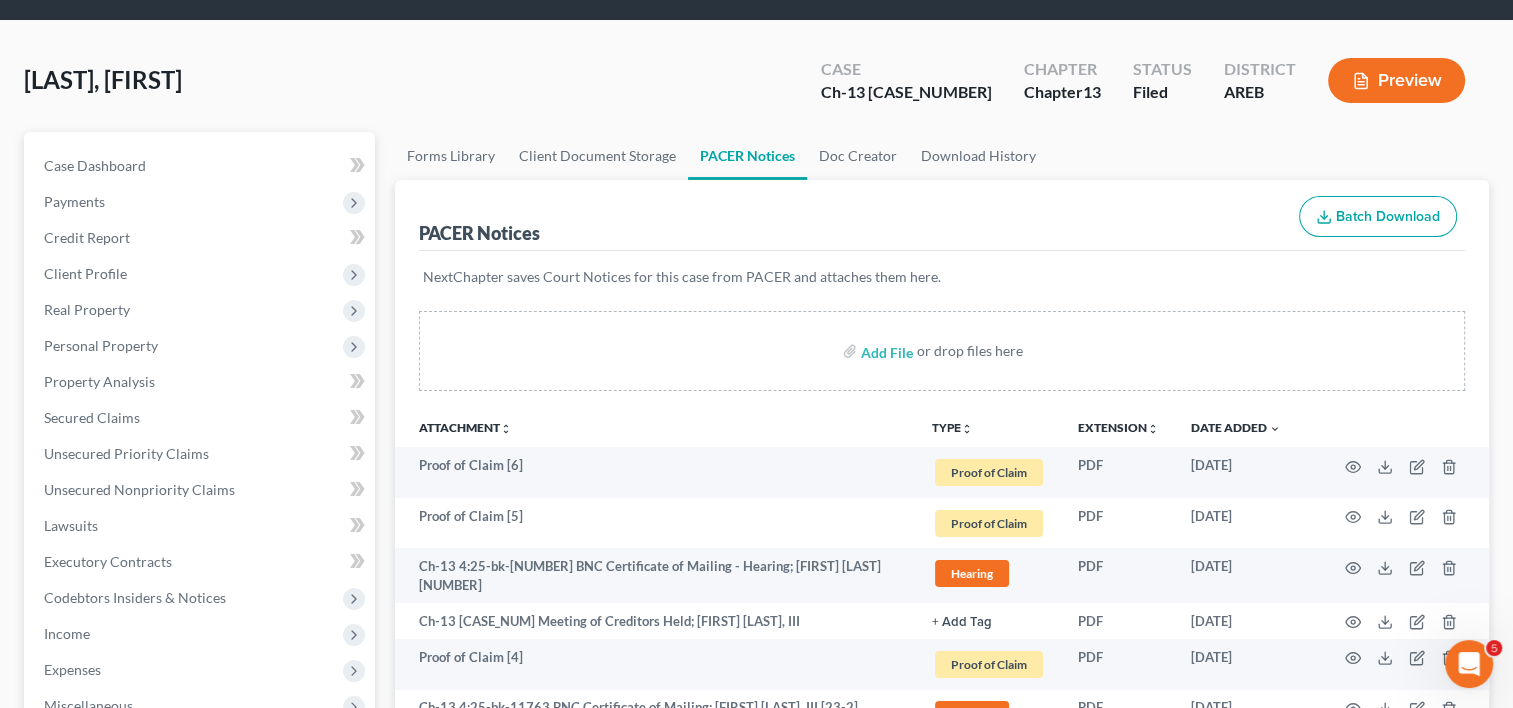 scroll, scrollTop: 0, scrollLeft: 0, axis: both 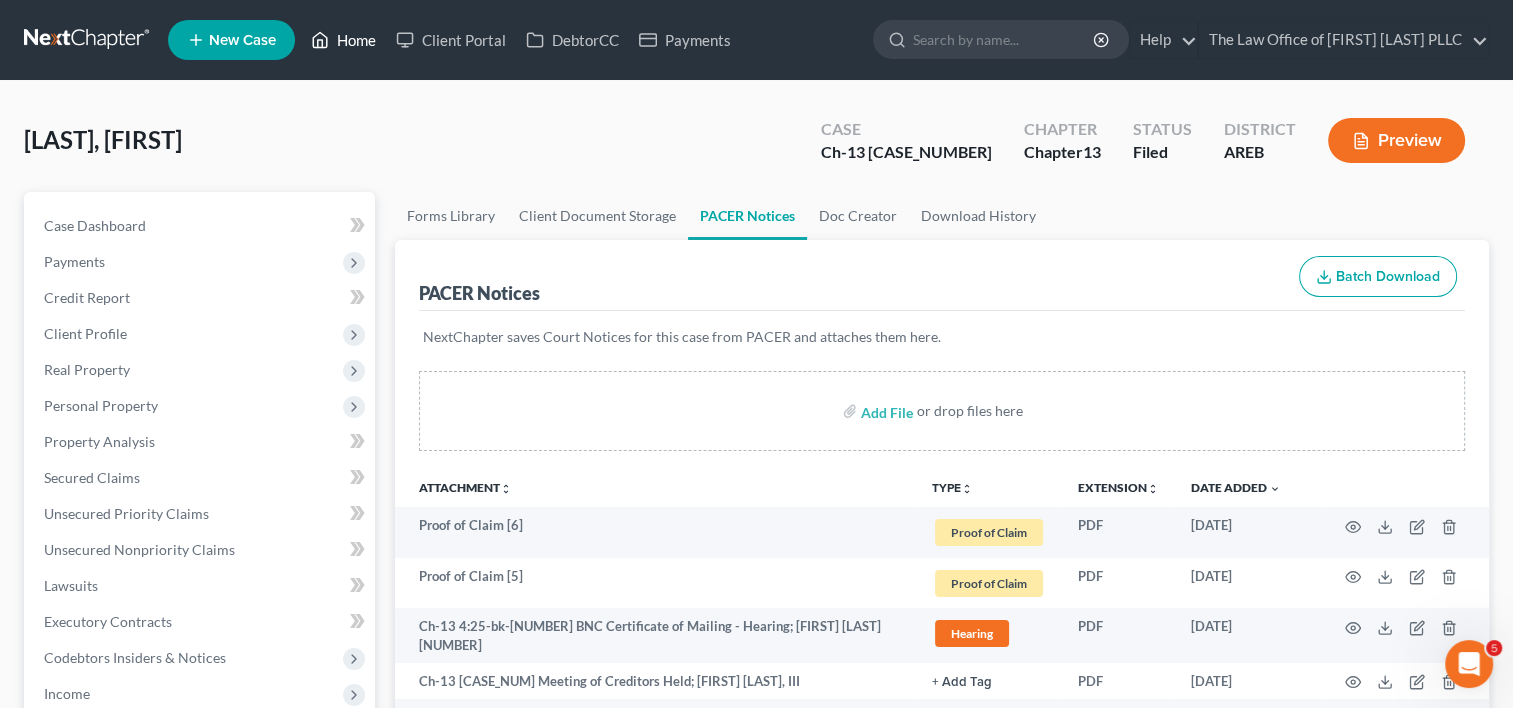 click on "Home" at bounding box center (343, 40) 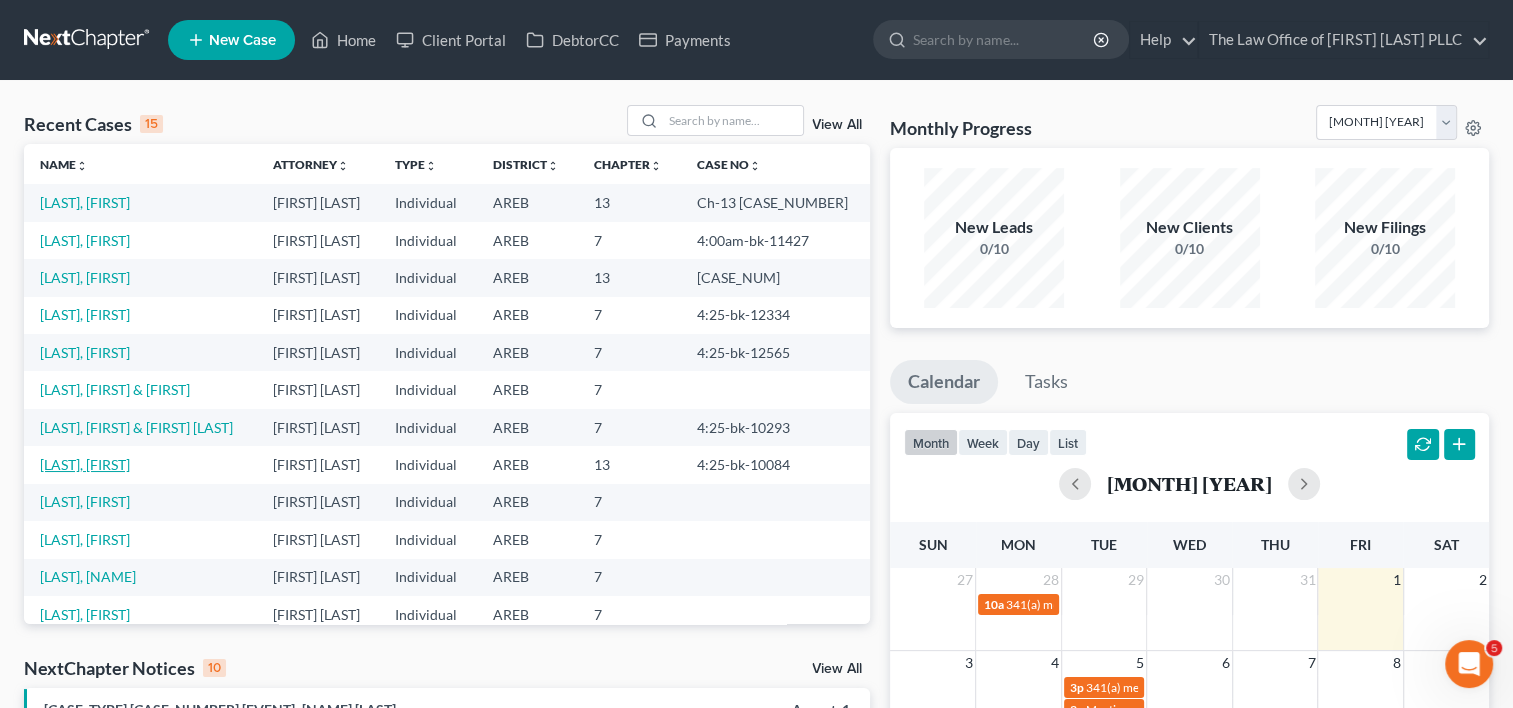 click on "[LAST], [FIRST]" at bounding box center [85, 464] 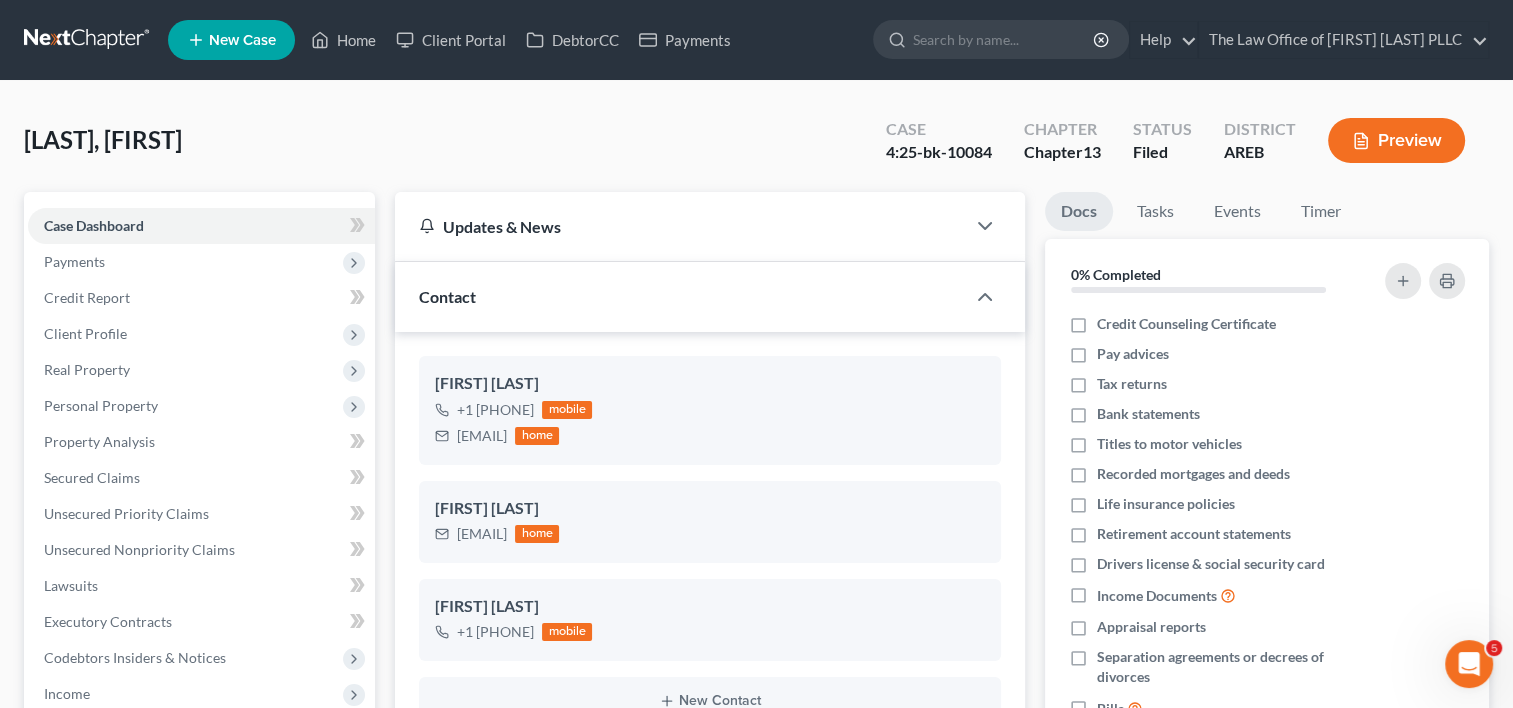 scroll, scrollTop: 2736, scrollLeft: 0, axis: vertical 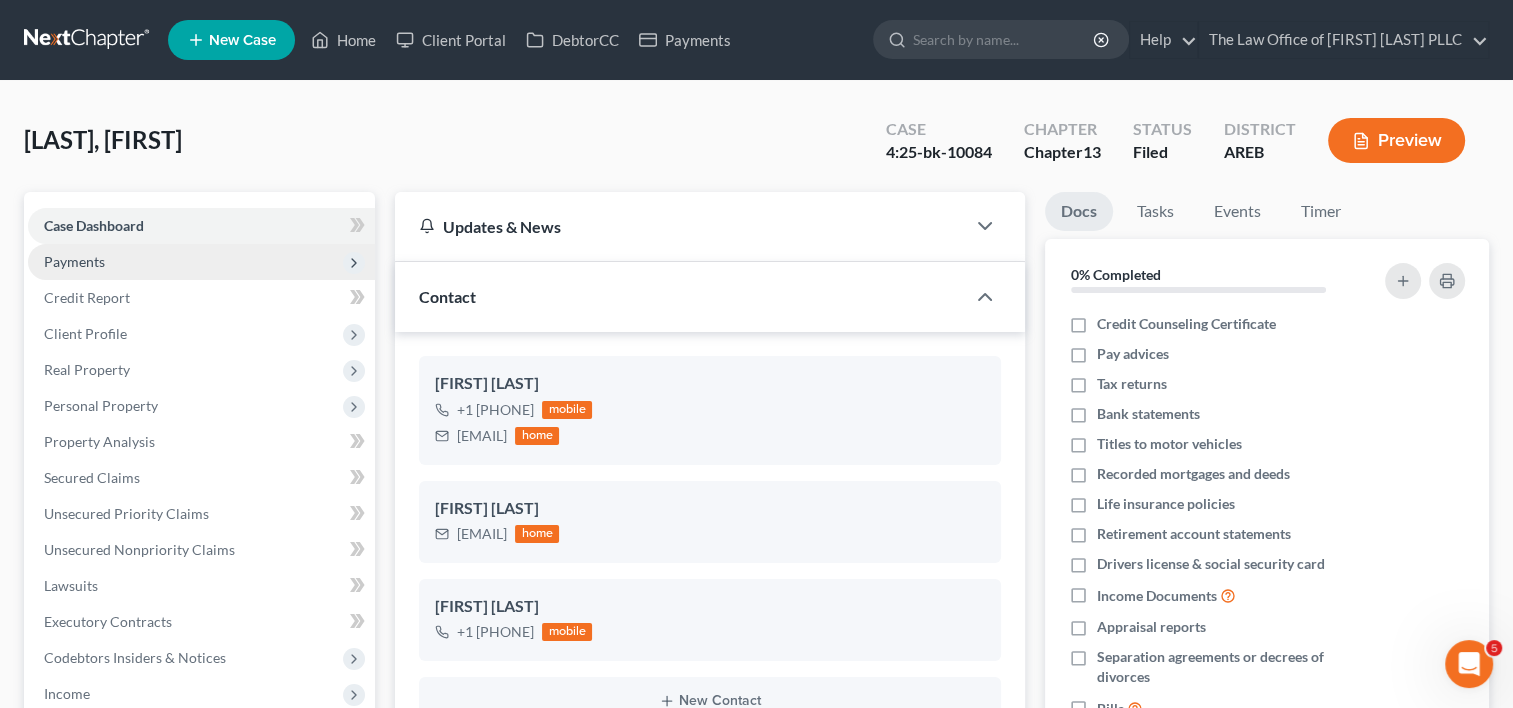 click on "Payments" at bounding box center [74, 261] 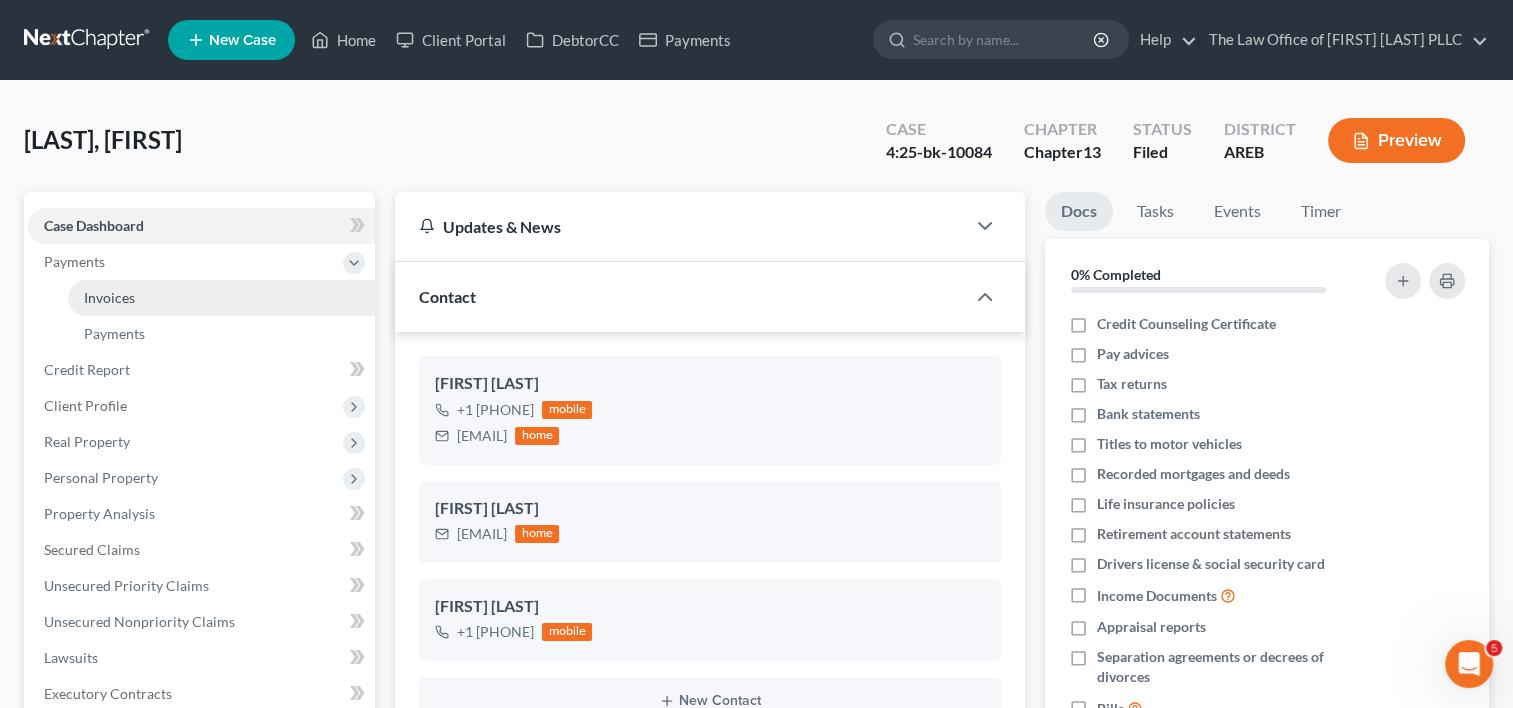 click on "Invoices" at bounding box center (221, 298) 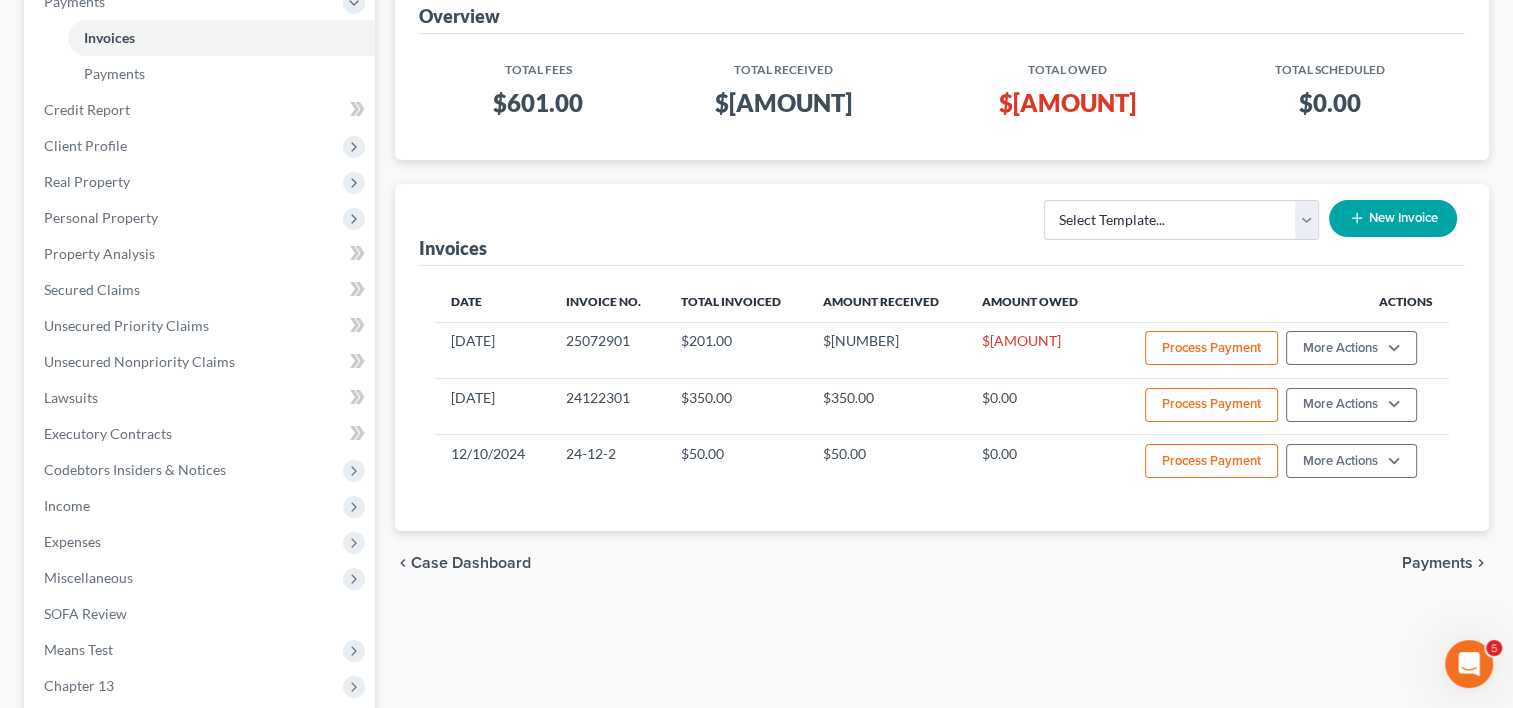 scroll, scrollTop: 268, scrollLeft: 0, axis: vertical 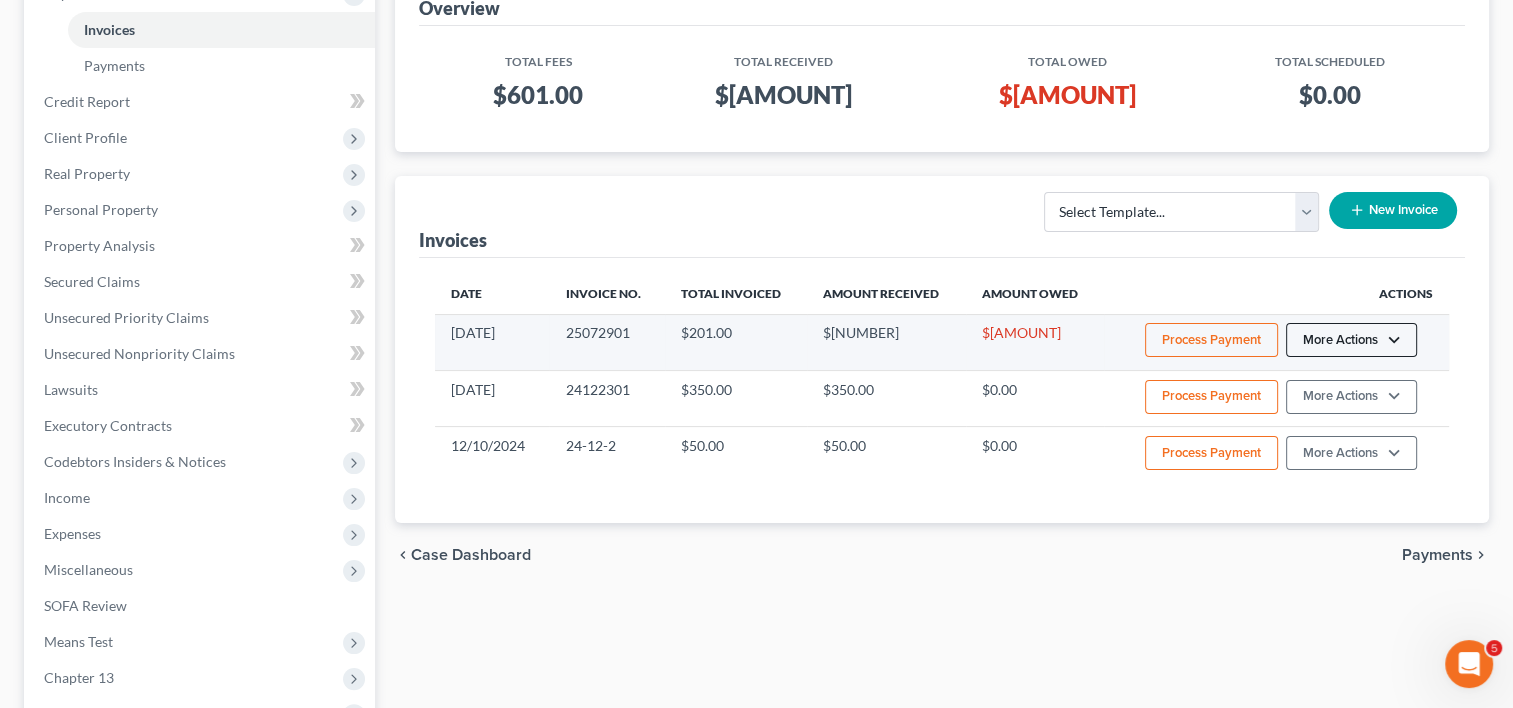 click on "More Actions" at bounding box center (1351, 340) 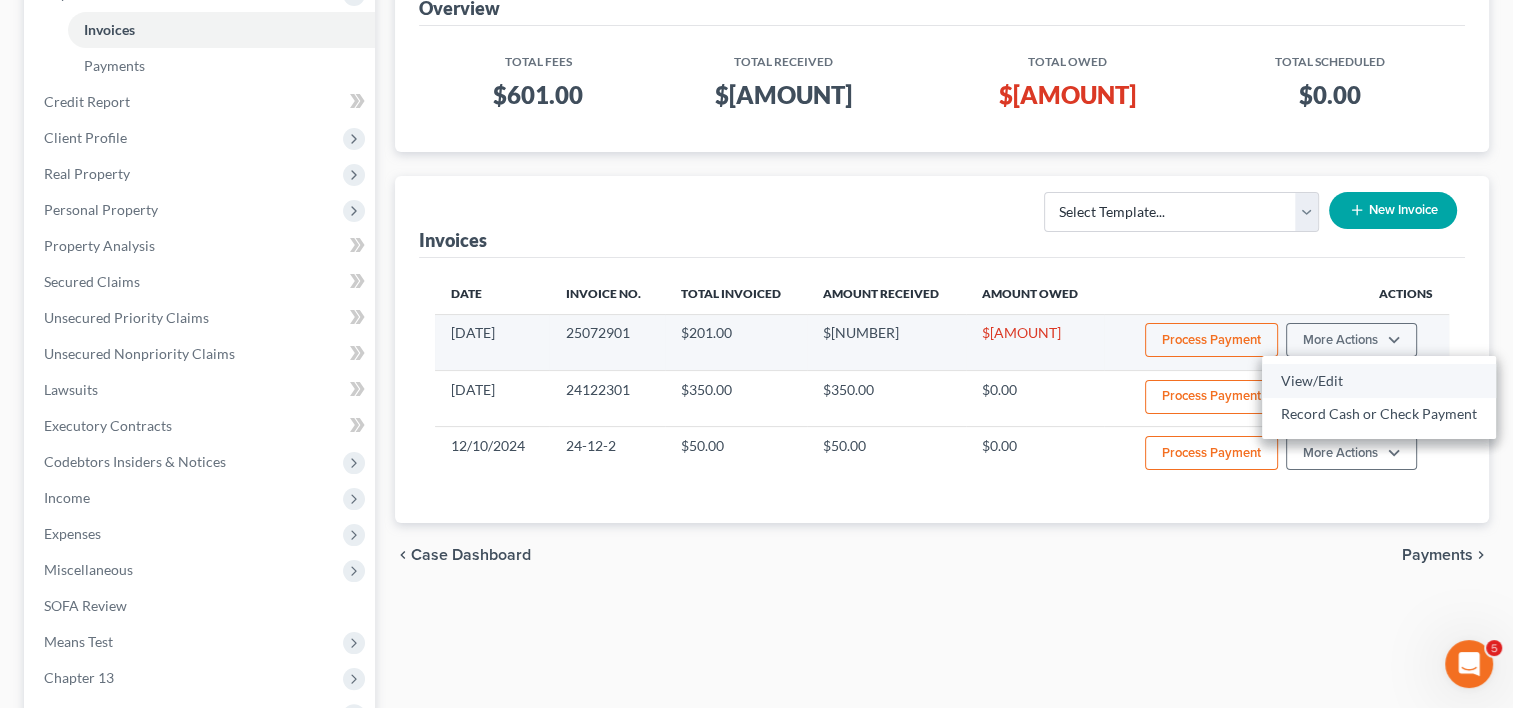 click on "View/Edit" at bounding box center [1379, 381] 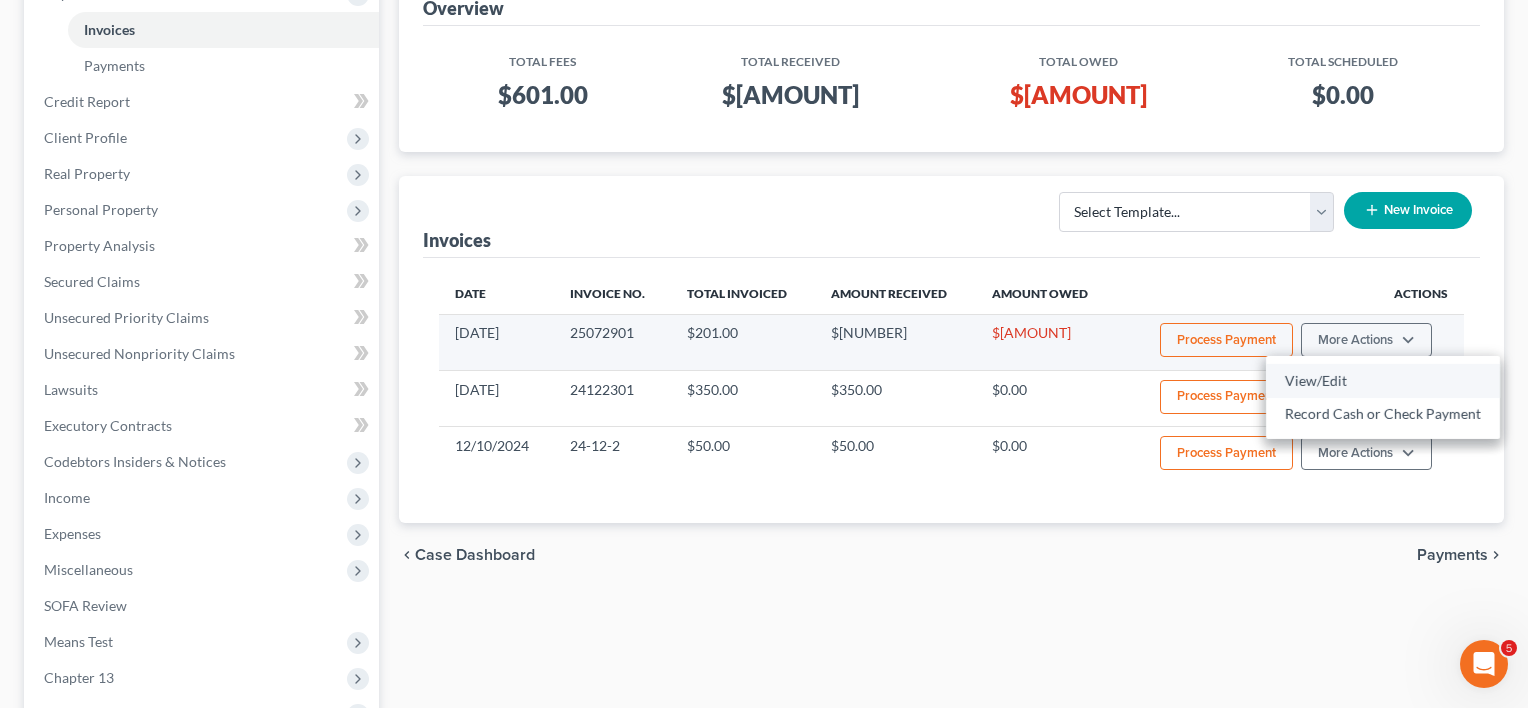 select on "0" 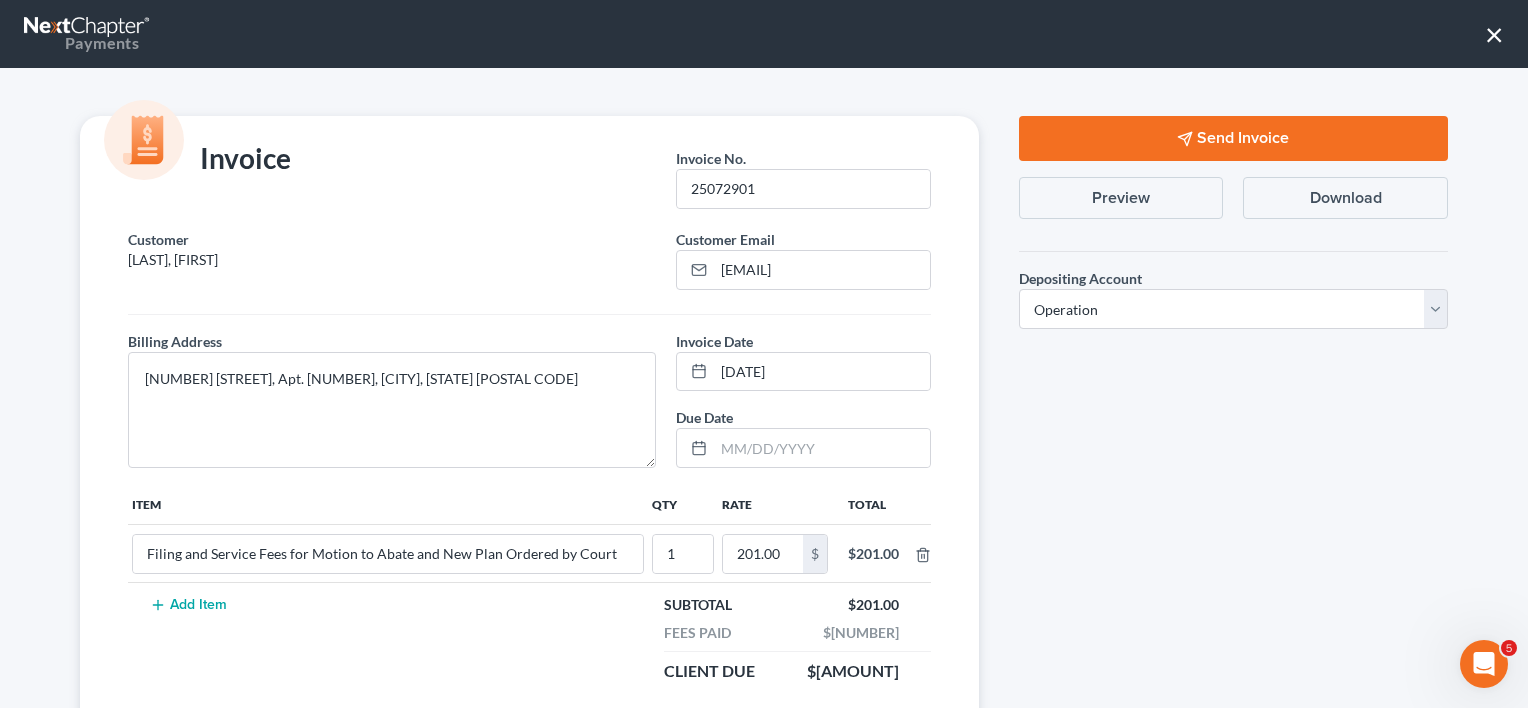 click on "×" at bounding box center [1494, 34] 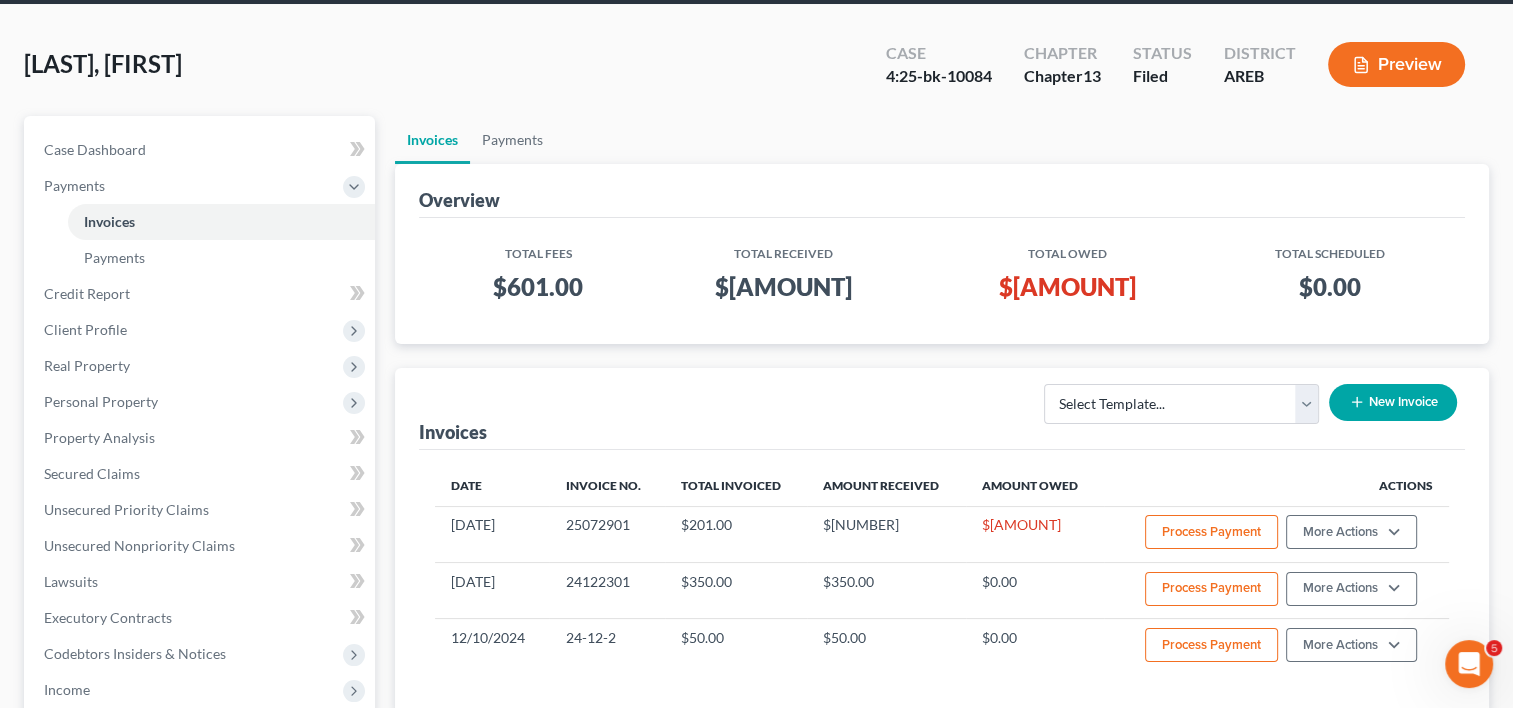 scroll, scrollTop: 58, scrollLeft: 0, axis: vertical 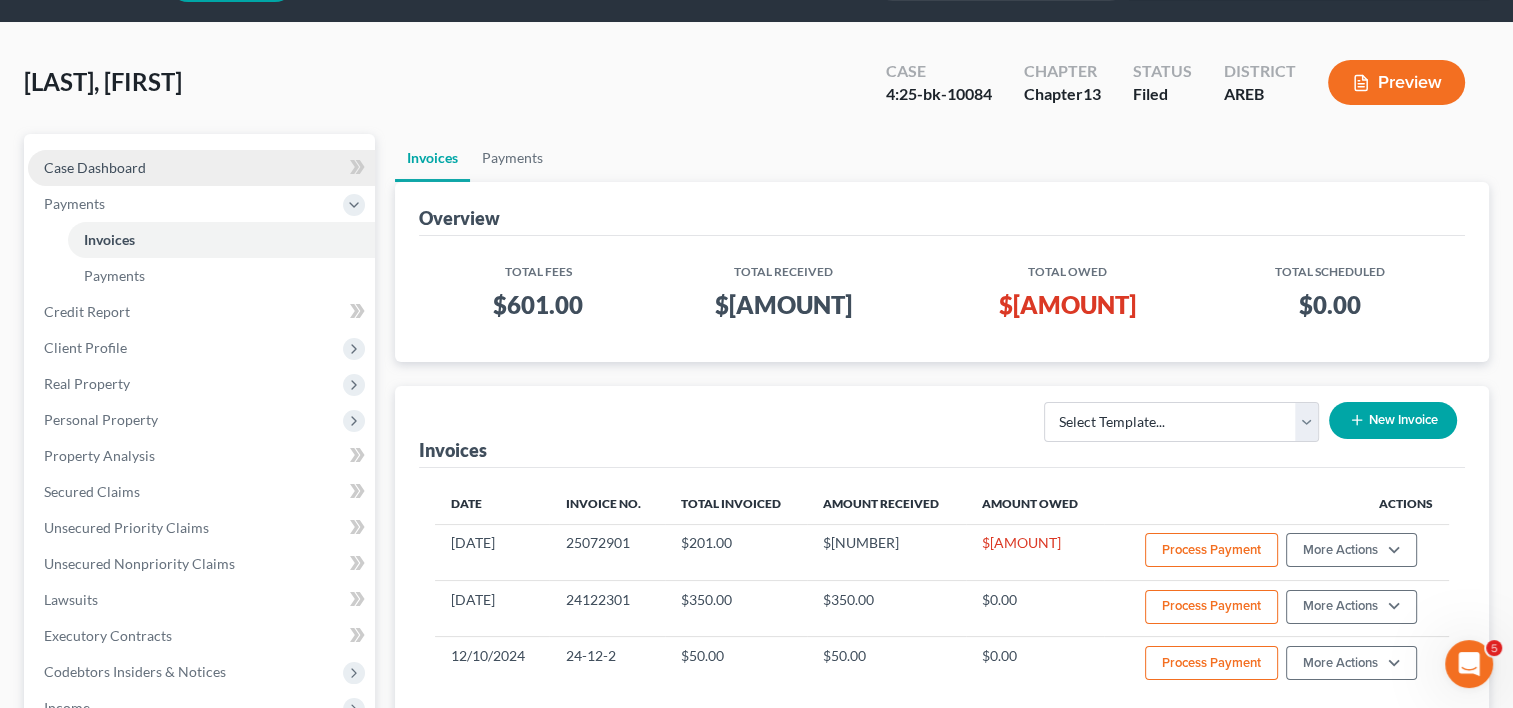 click on "Case Dashboard" at bounding box center (201, 168) 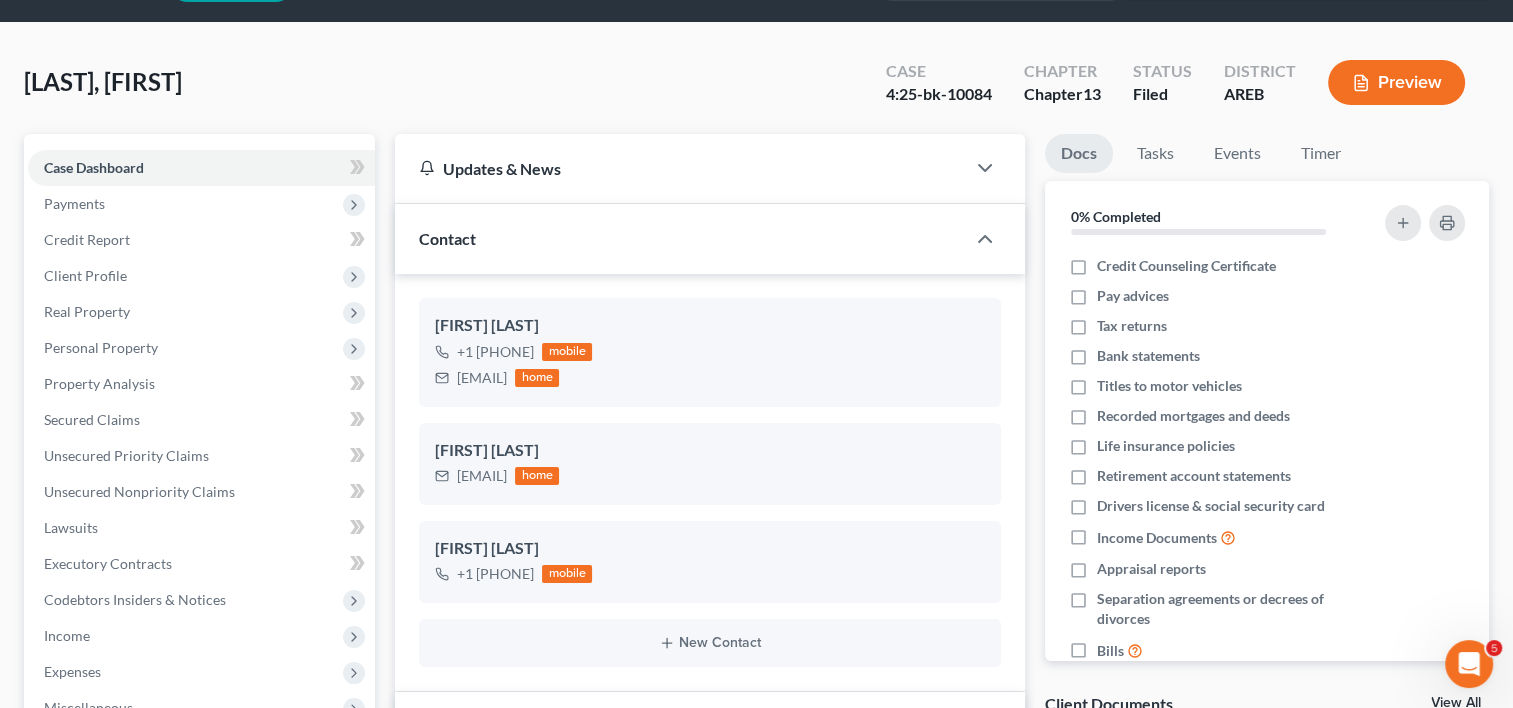 scroll, scrollTop: 0, scrollLeft: 0, axis: both 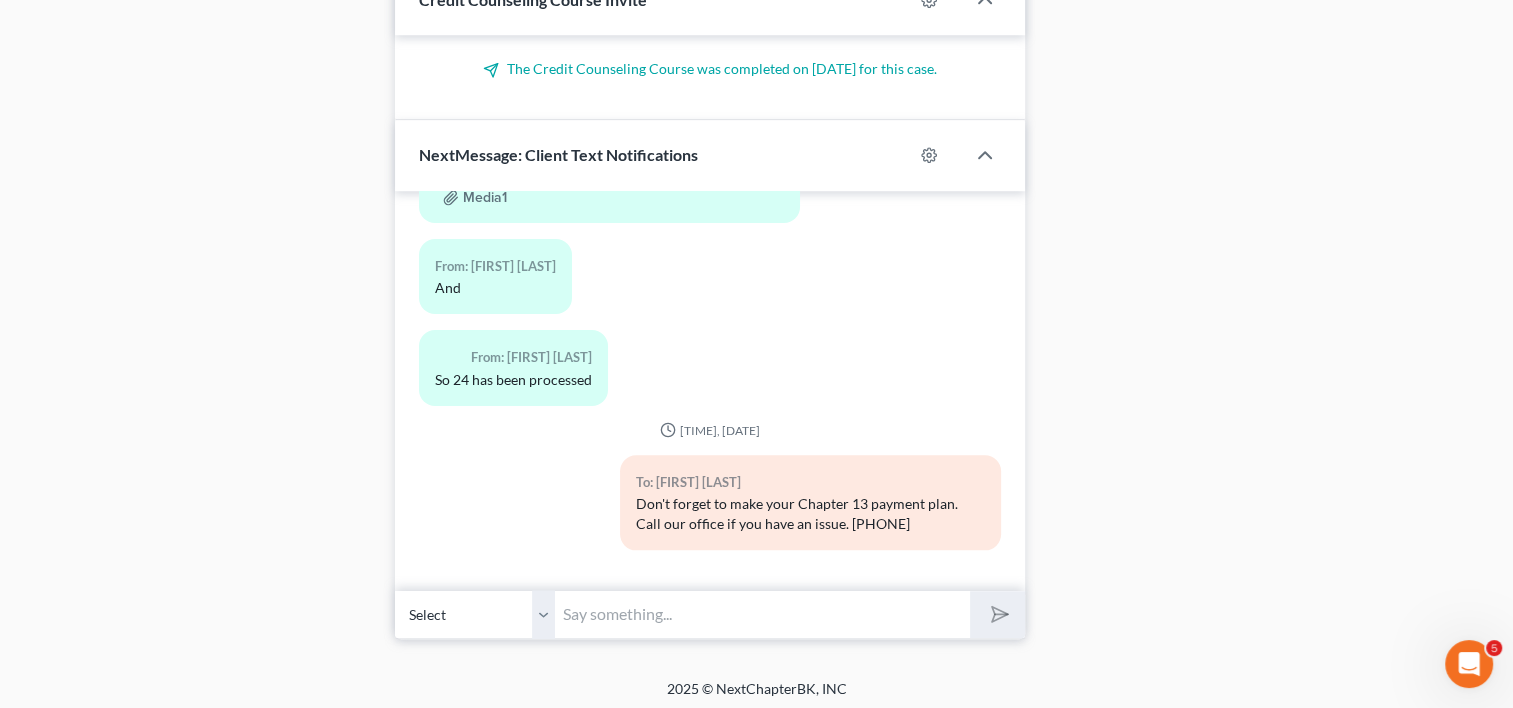 click at bounding box center (762, 614) 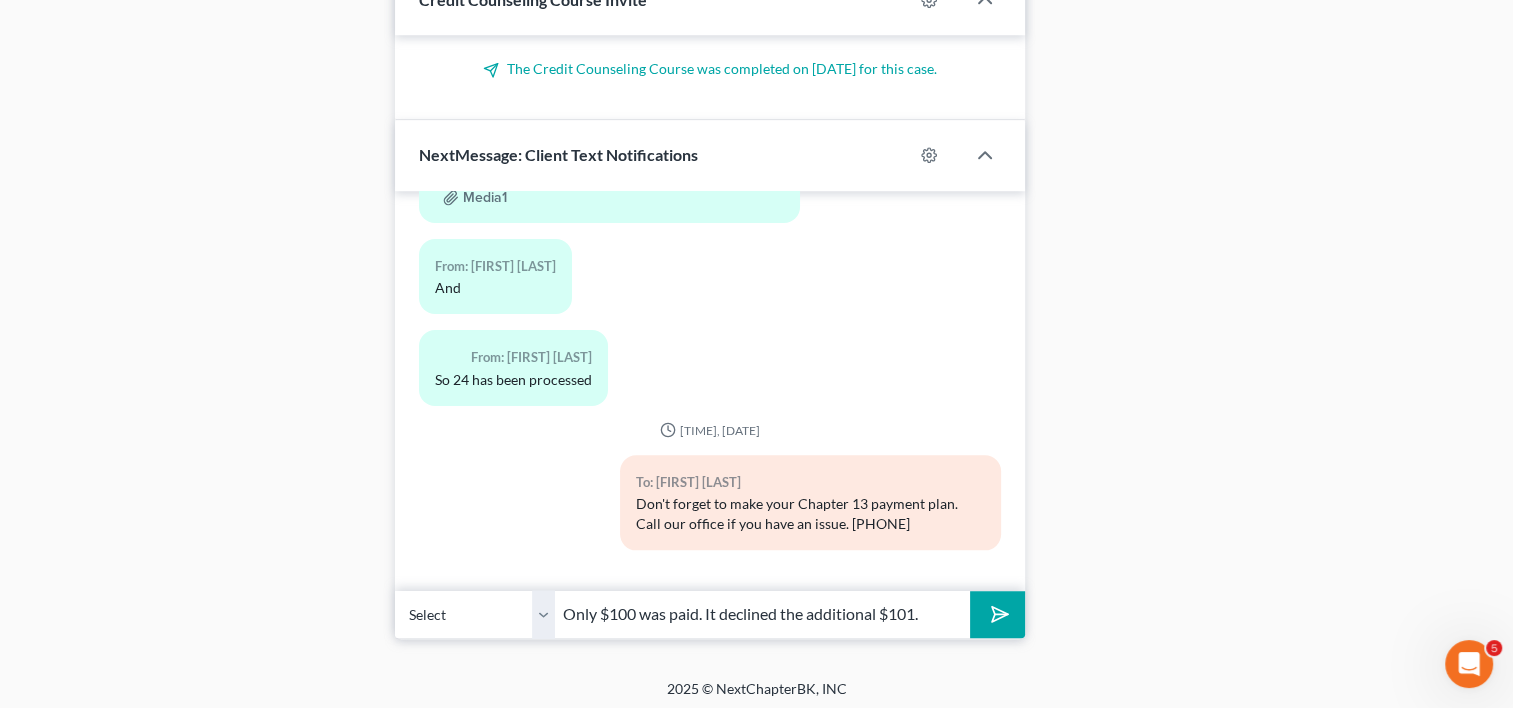 type on "Only $100 was paid. It declined the additional $101." 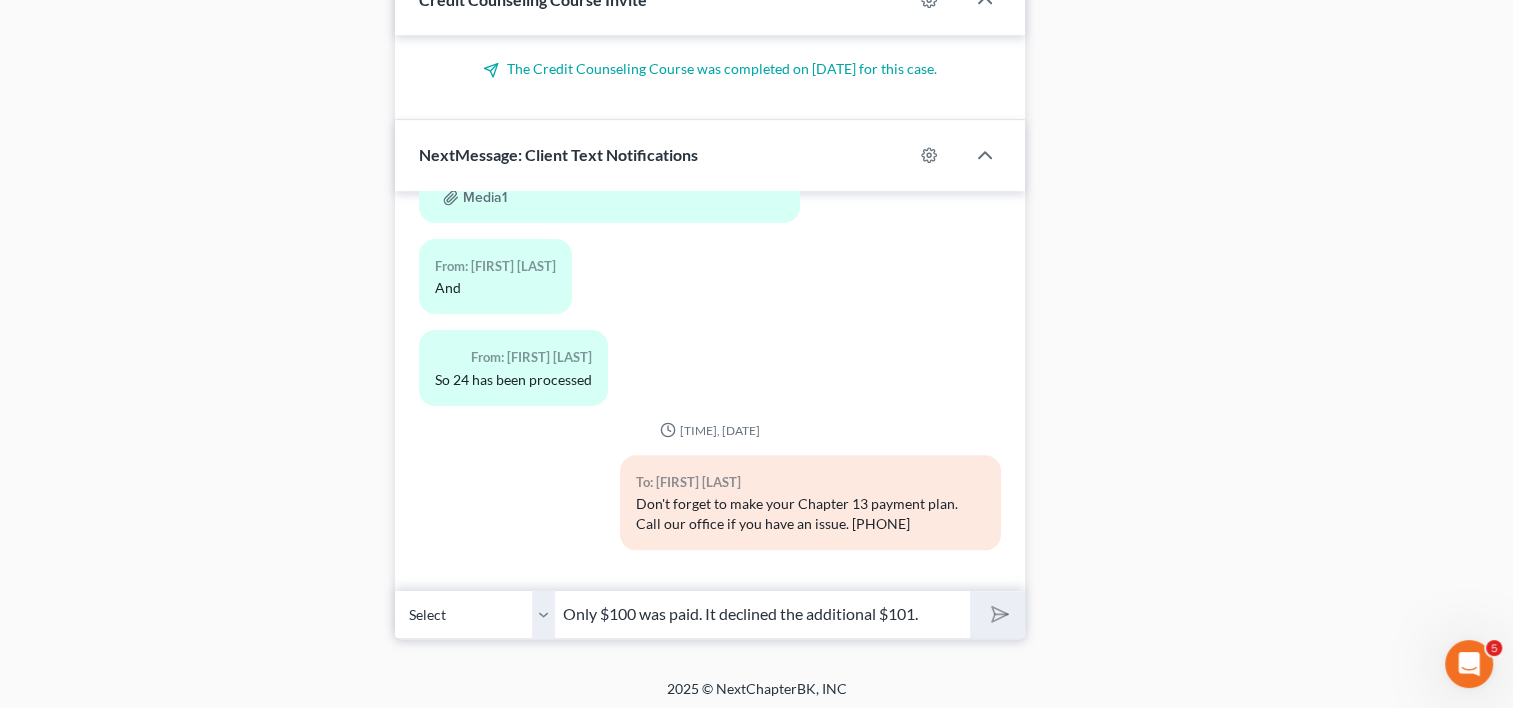 type 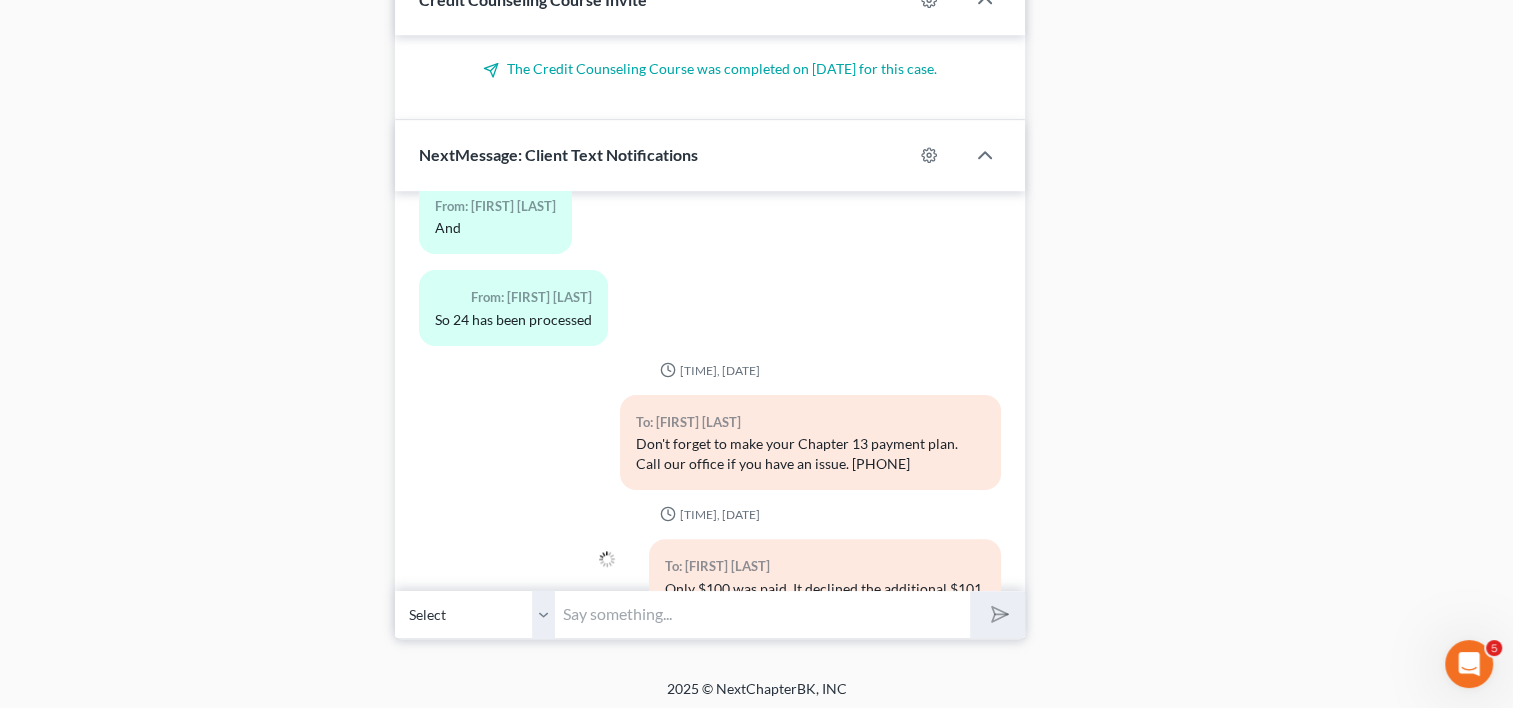 scroll, scrollTop: 7345, scrollLeft: 0, axis: vertical 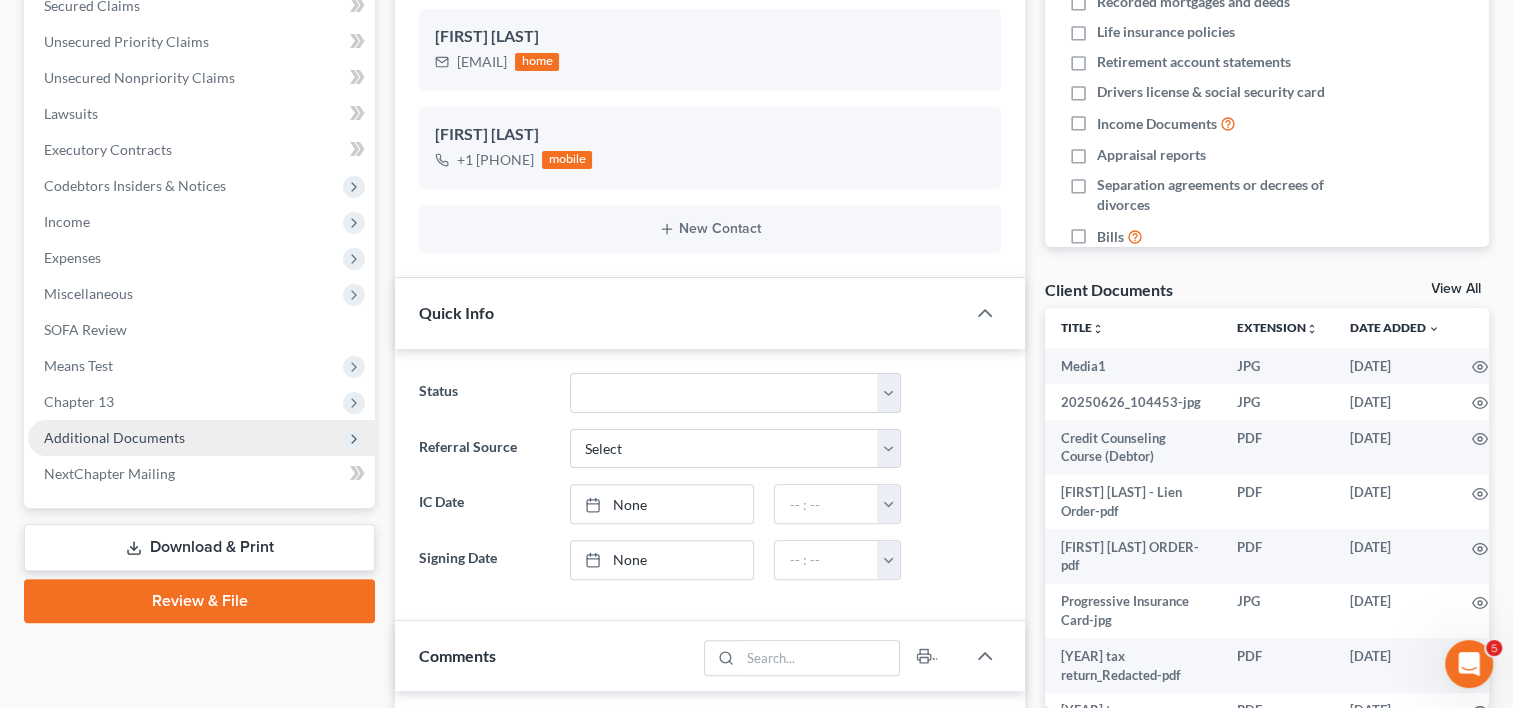 click on "Additional Documents" at bounding box center (114, 437) 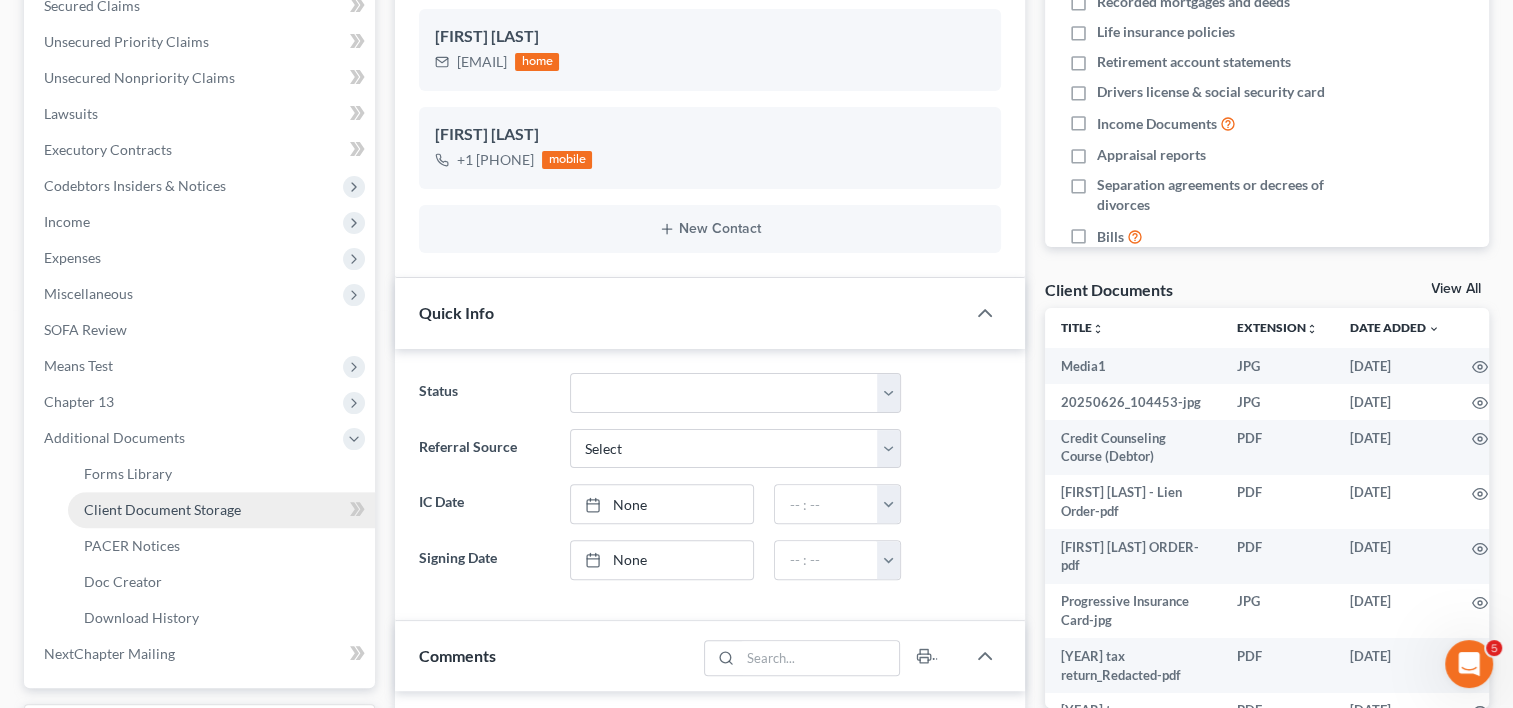 click on "Client Document Storage" at bounding box center [162, 509] 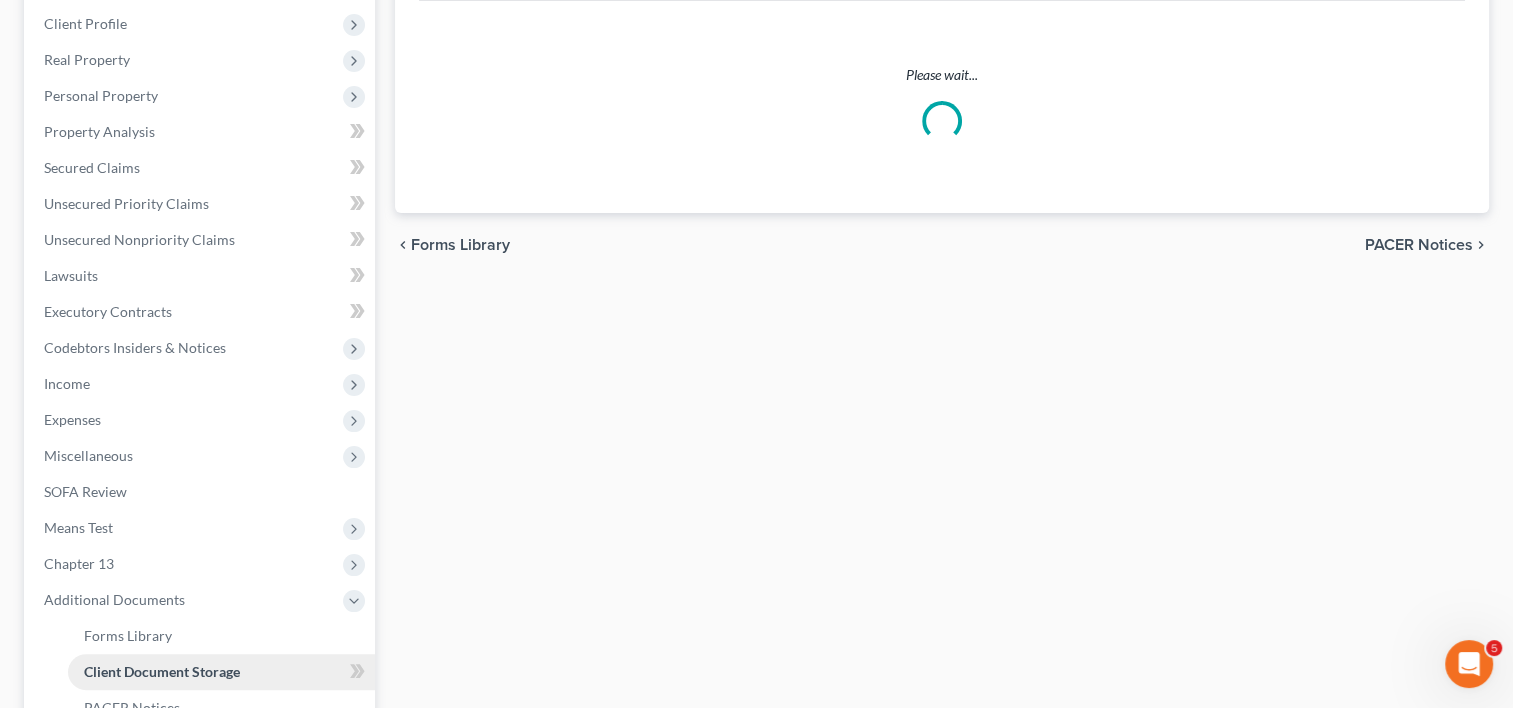 scroll, scrollTop: 148, scrollLeft: 0, axis: vertical 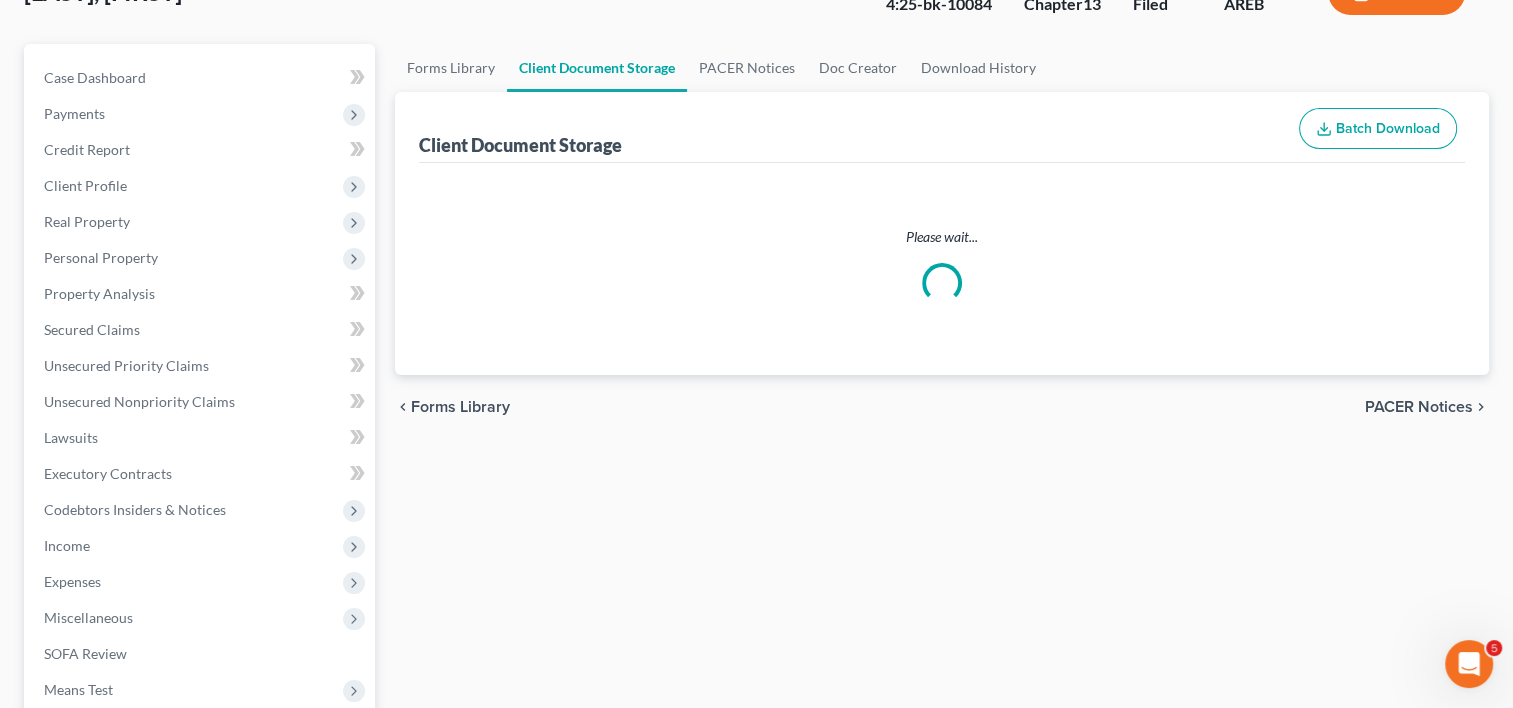 select on "0" 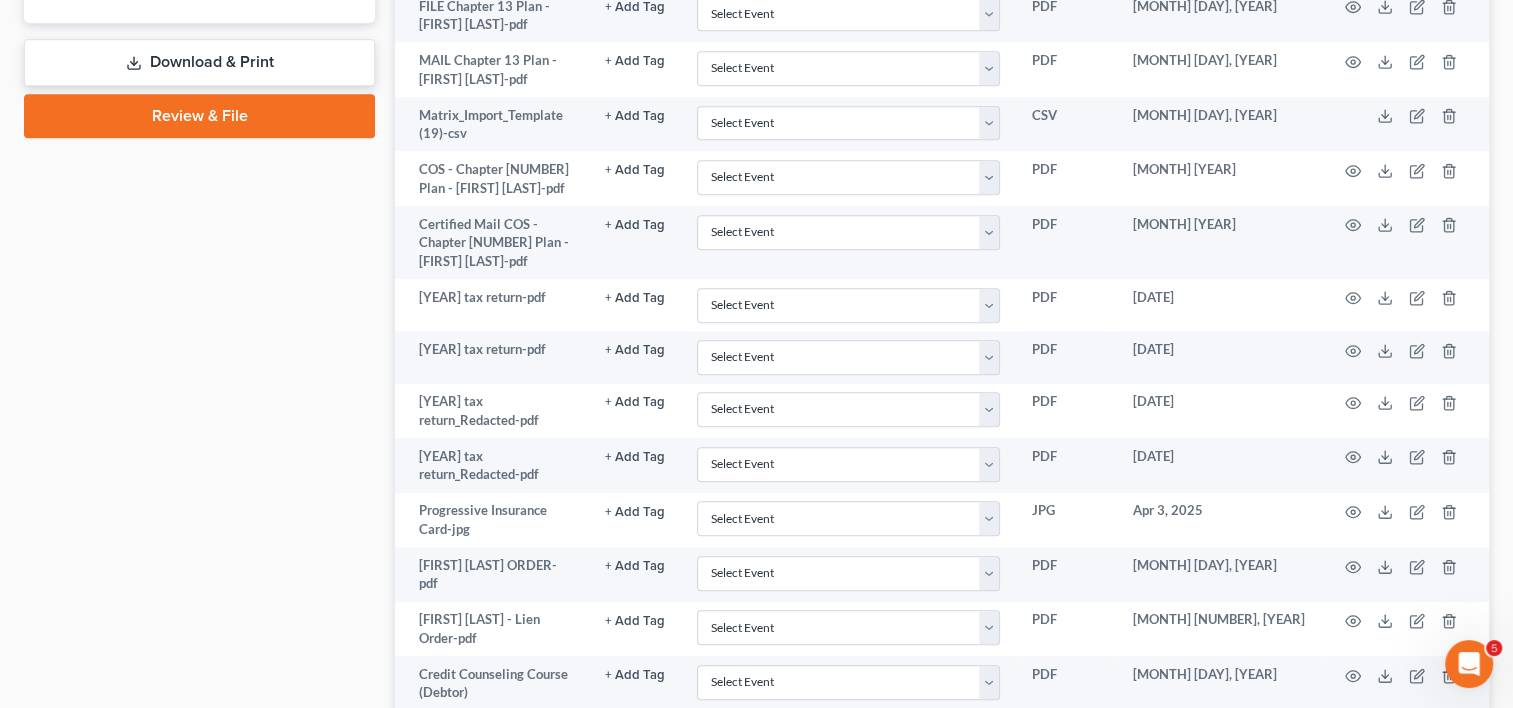 scroll, scrollTop: 1287, scrollLeft: 0, axis: vertical 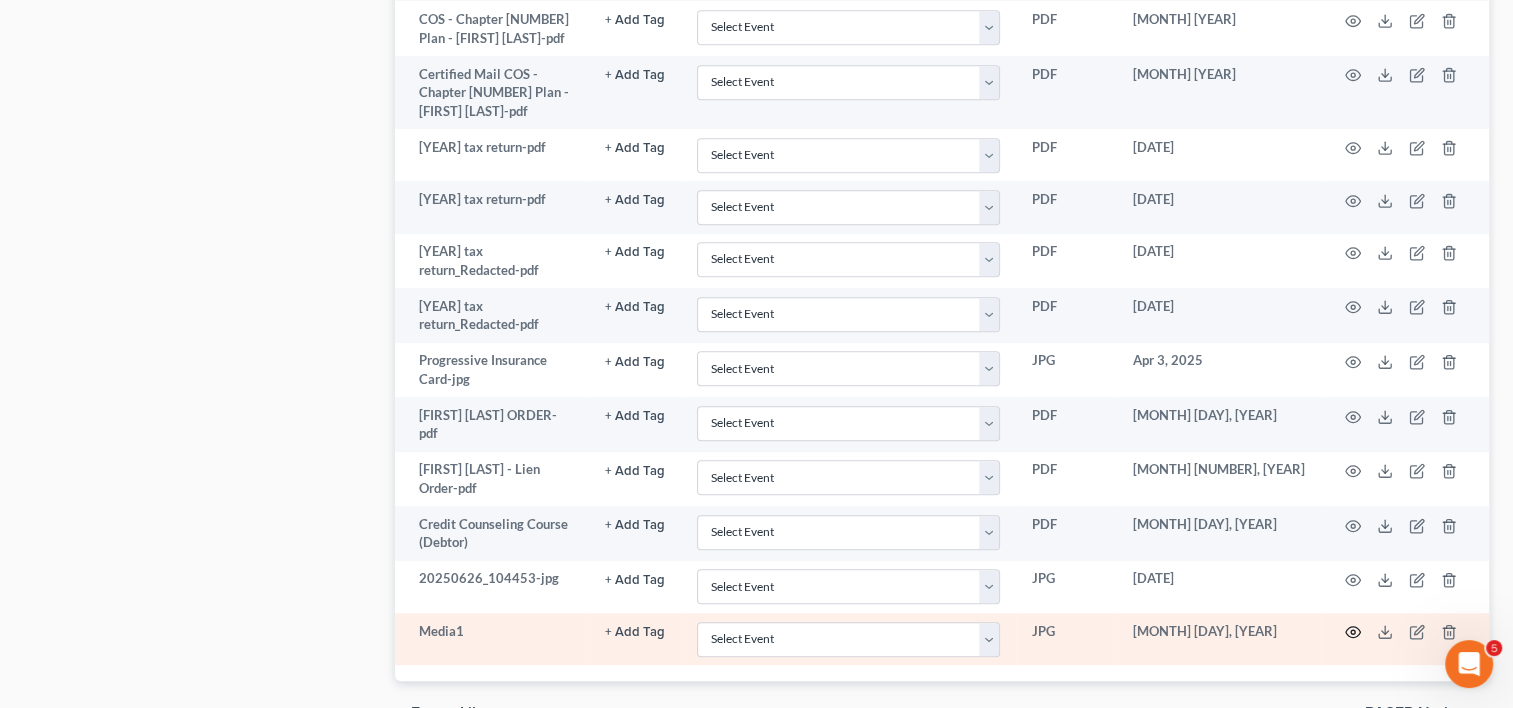 click 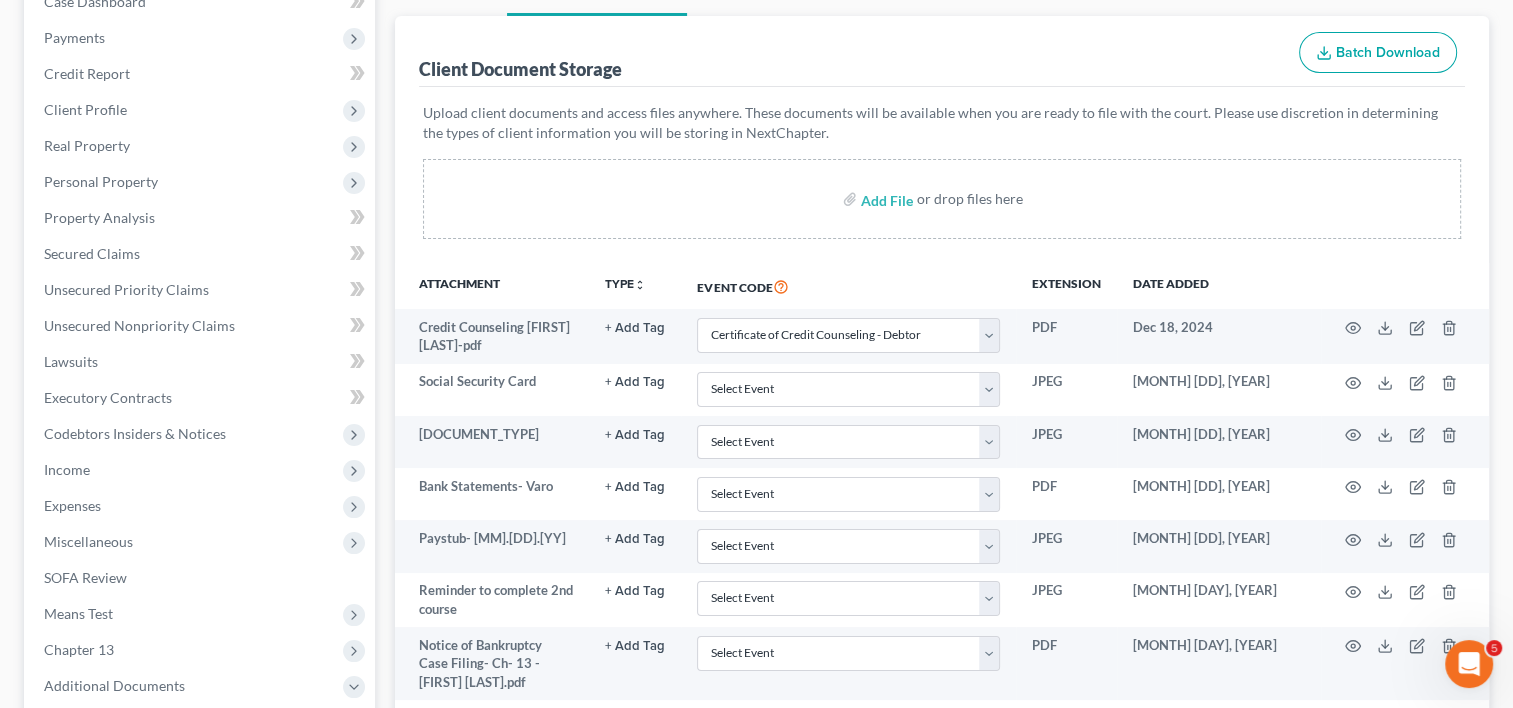 scroll, scrollTop: 0, scrollLeft: 0, axis: both 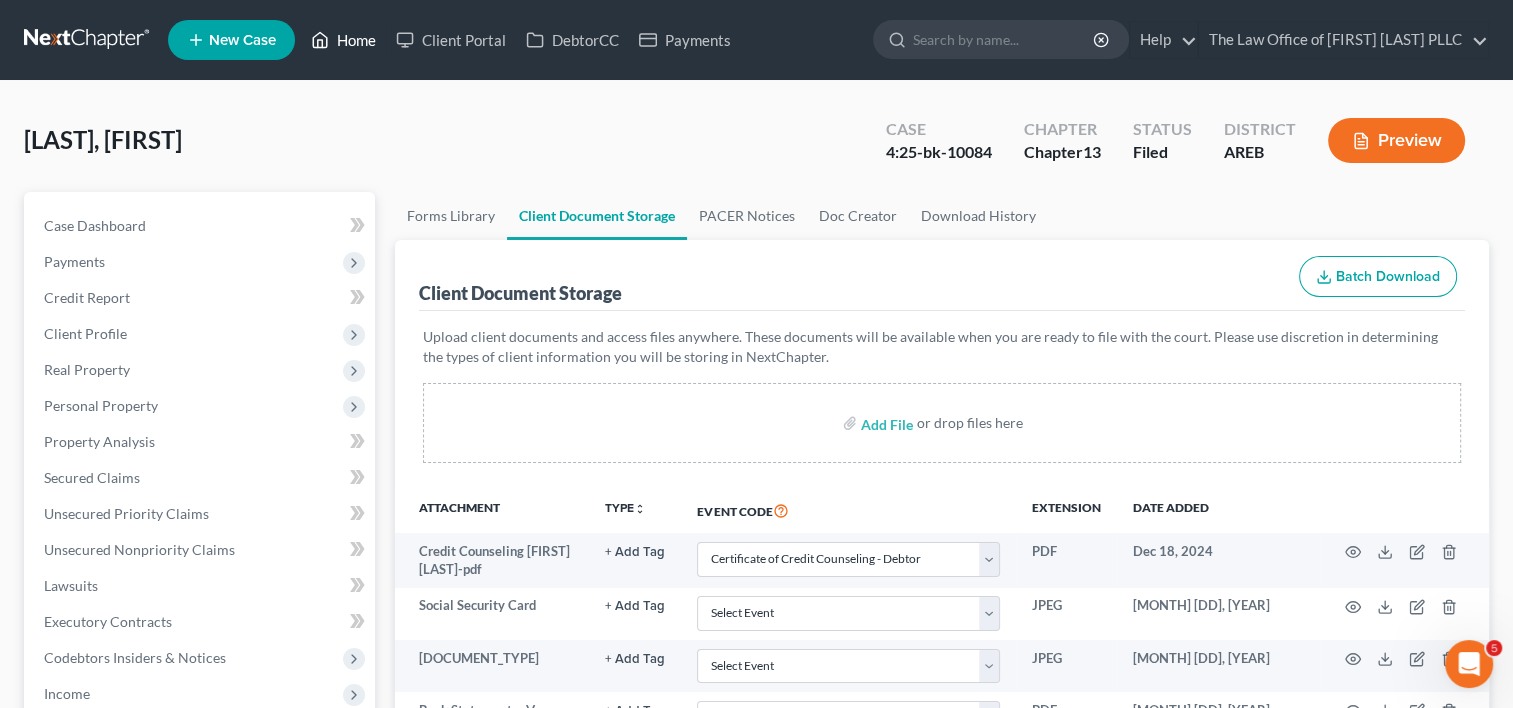 click on "Home" at bounding box center (343, 40) 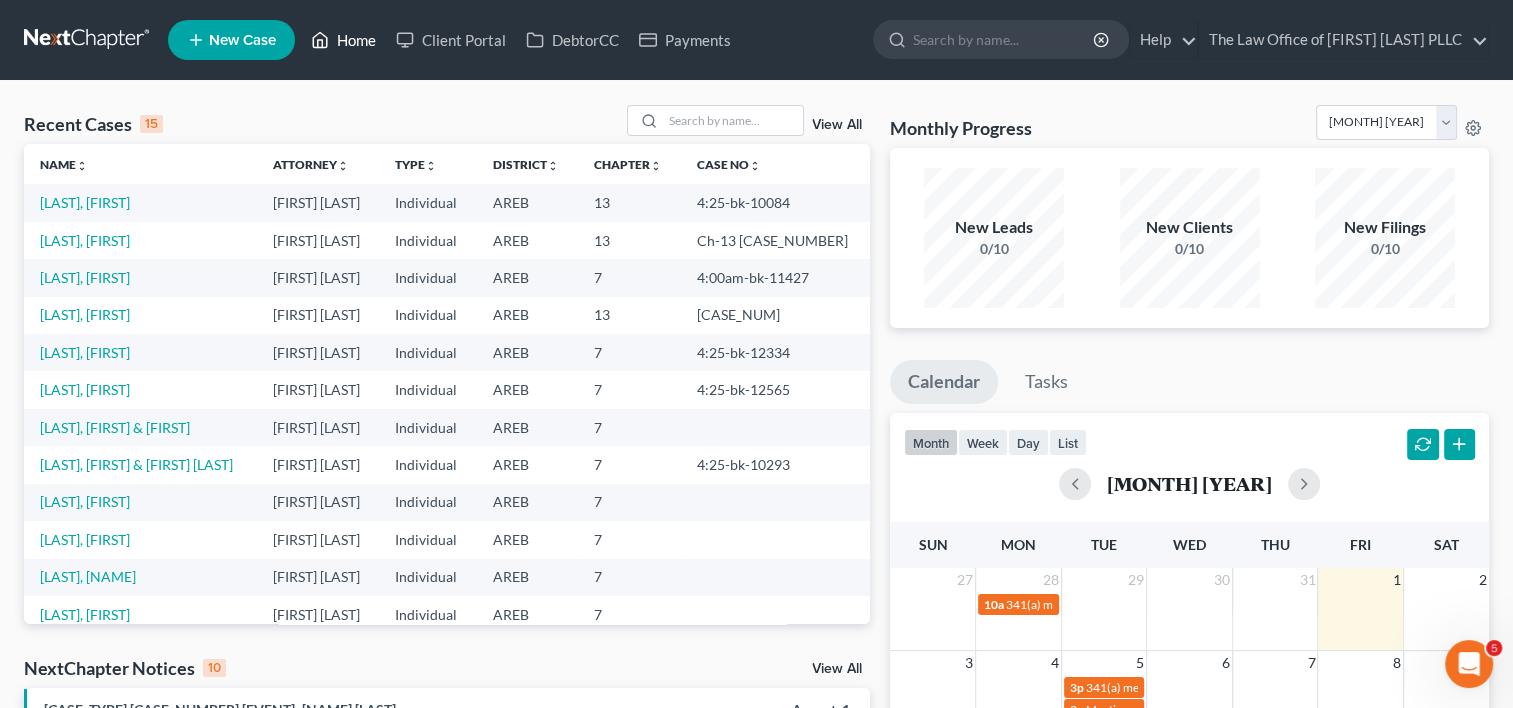 scroll, scrollTop: 137, scrollLeft: 0, axis: vertical 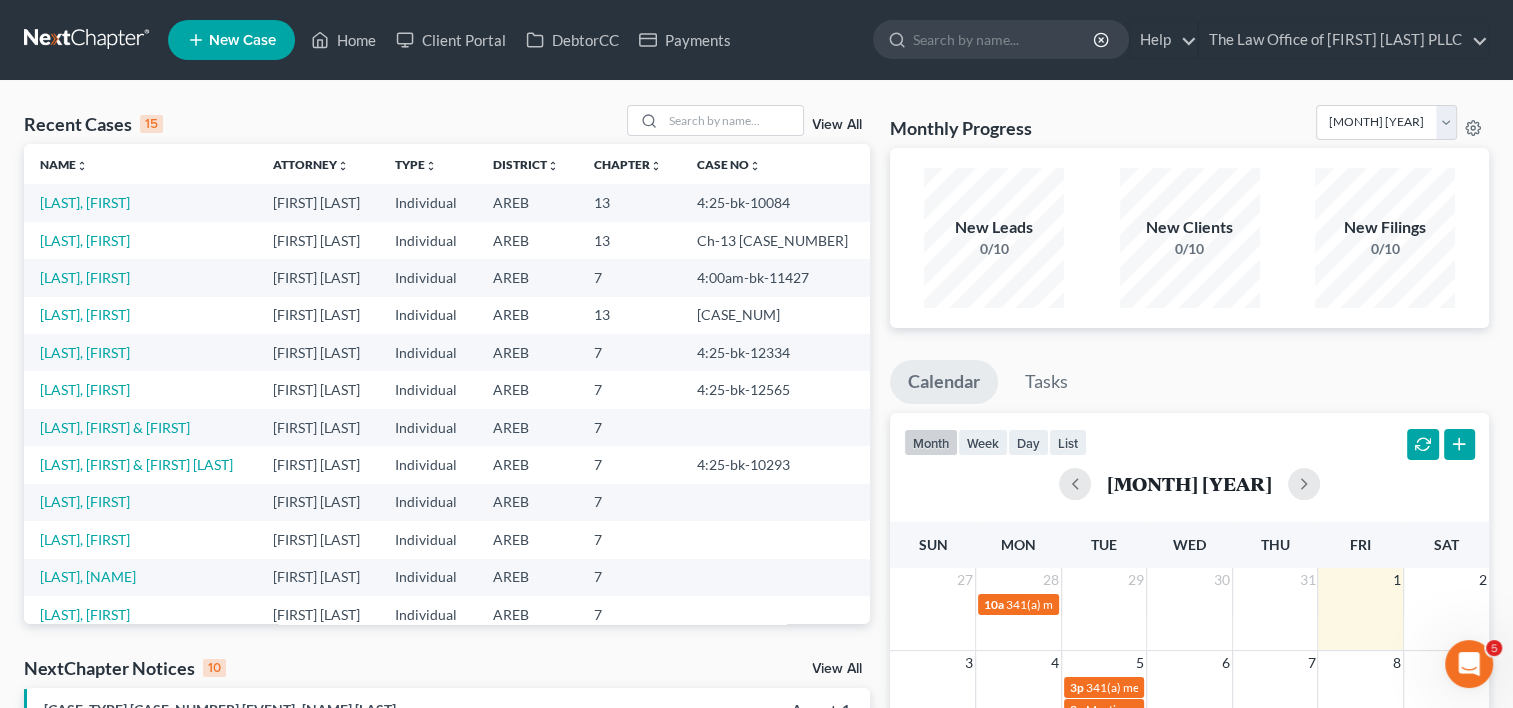 click on "View All" at bounding box center [837, 125] 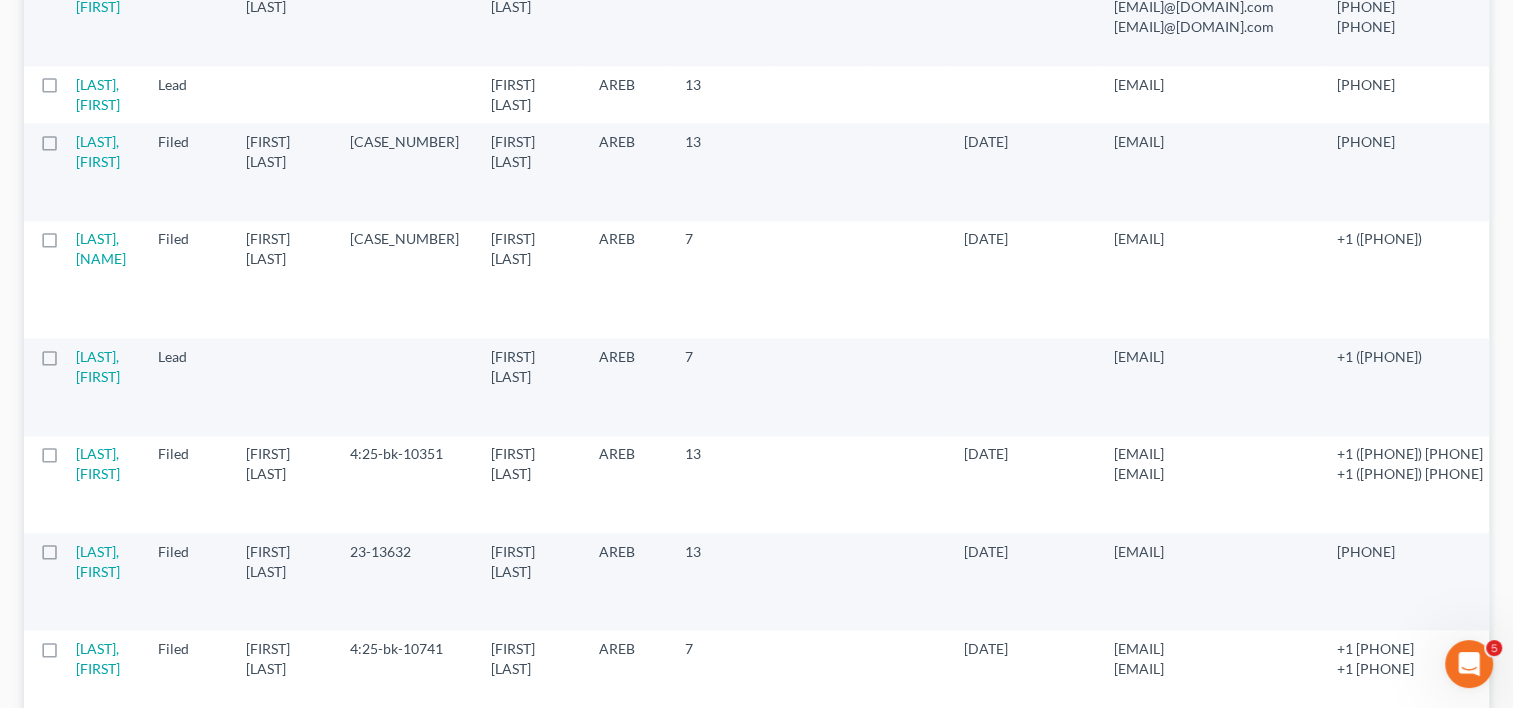 scroll, scrollTop: 2623, scrollLeft: 0, axis: vertical 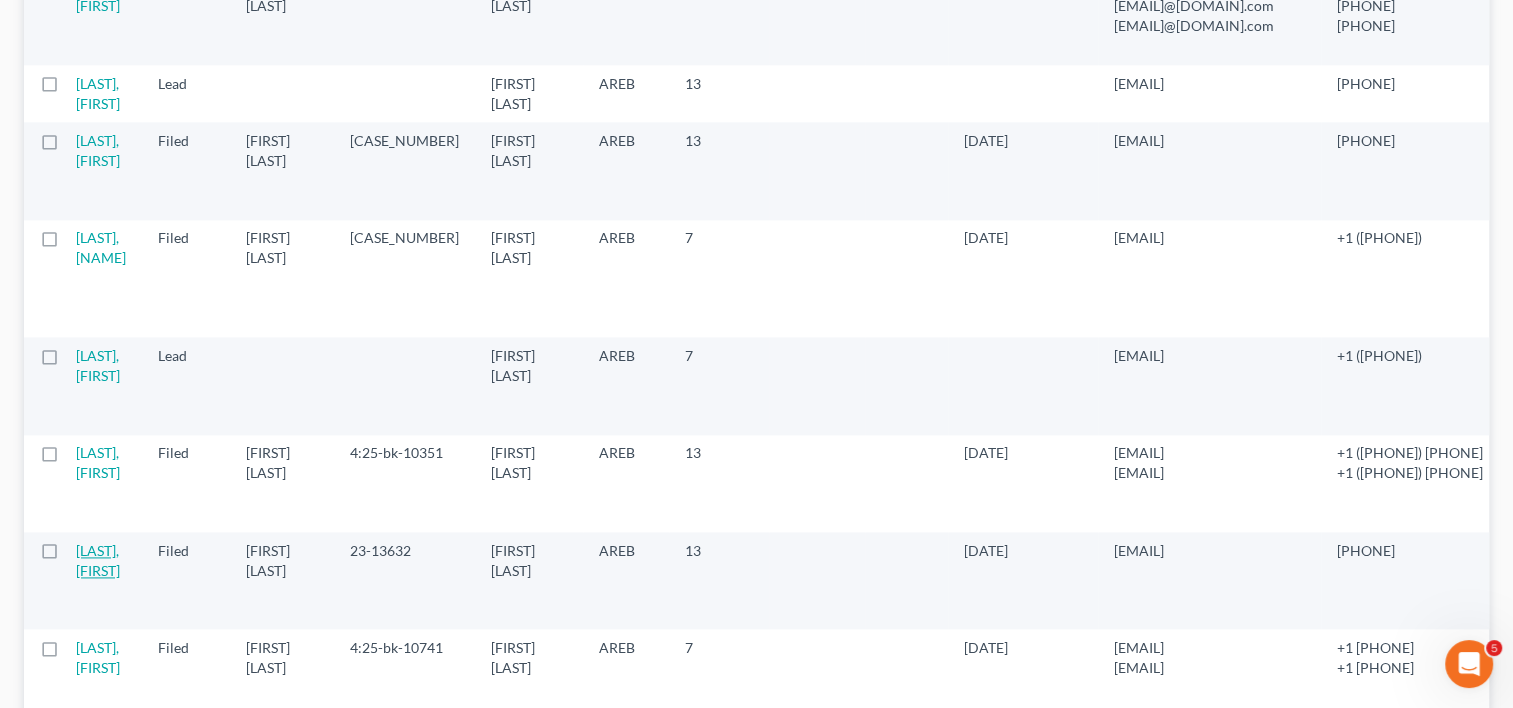 click on "[LAST], [FIRST]" at bounding box center (98, 560) 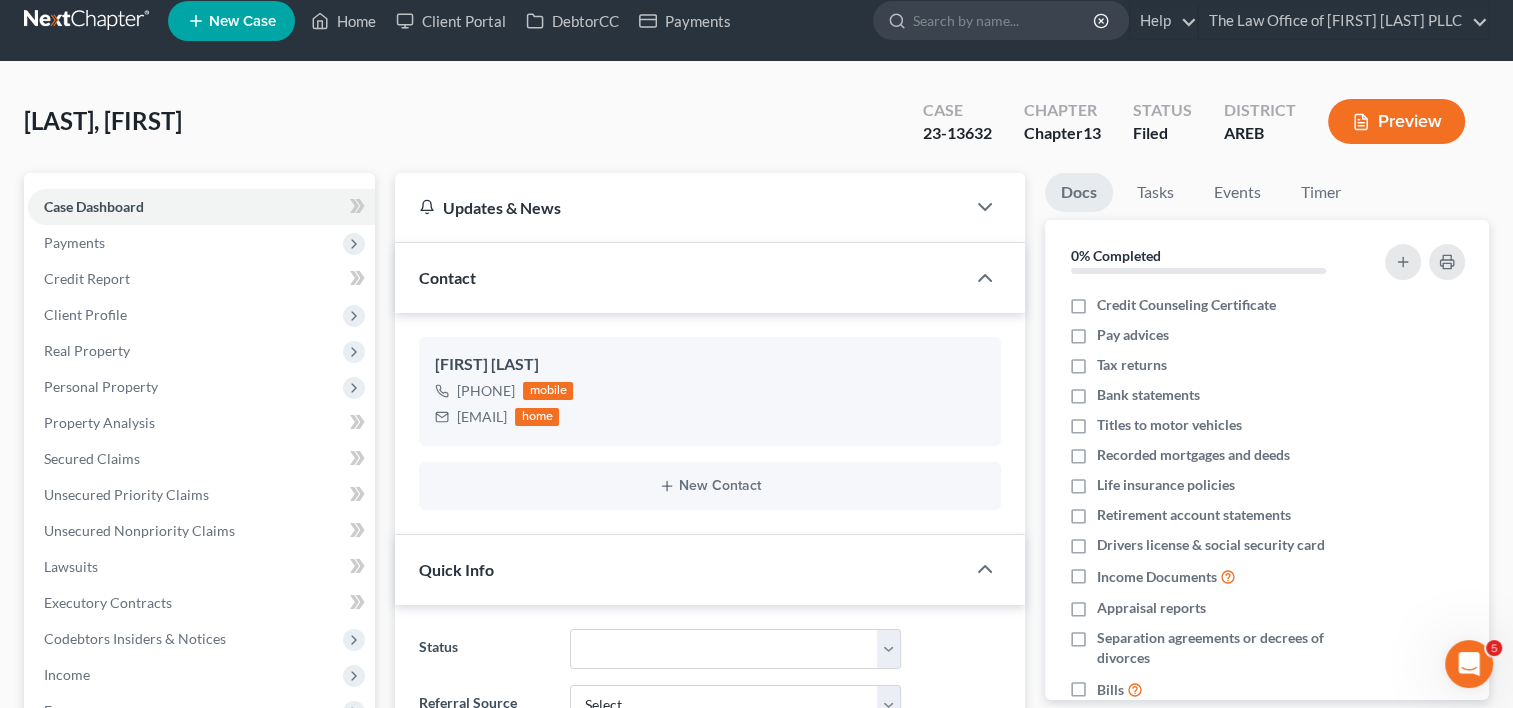 scroll, scrollTop: 0, scrollLeft: 0, axis: both 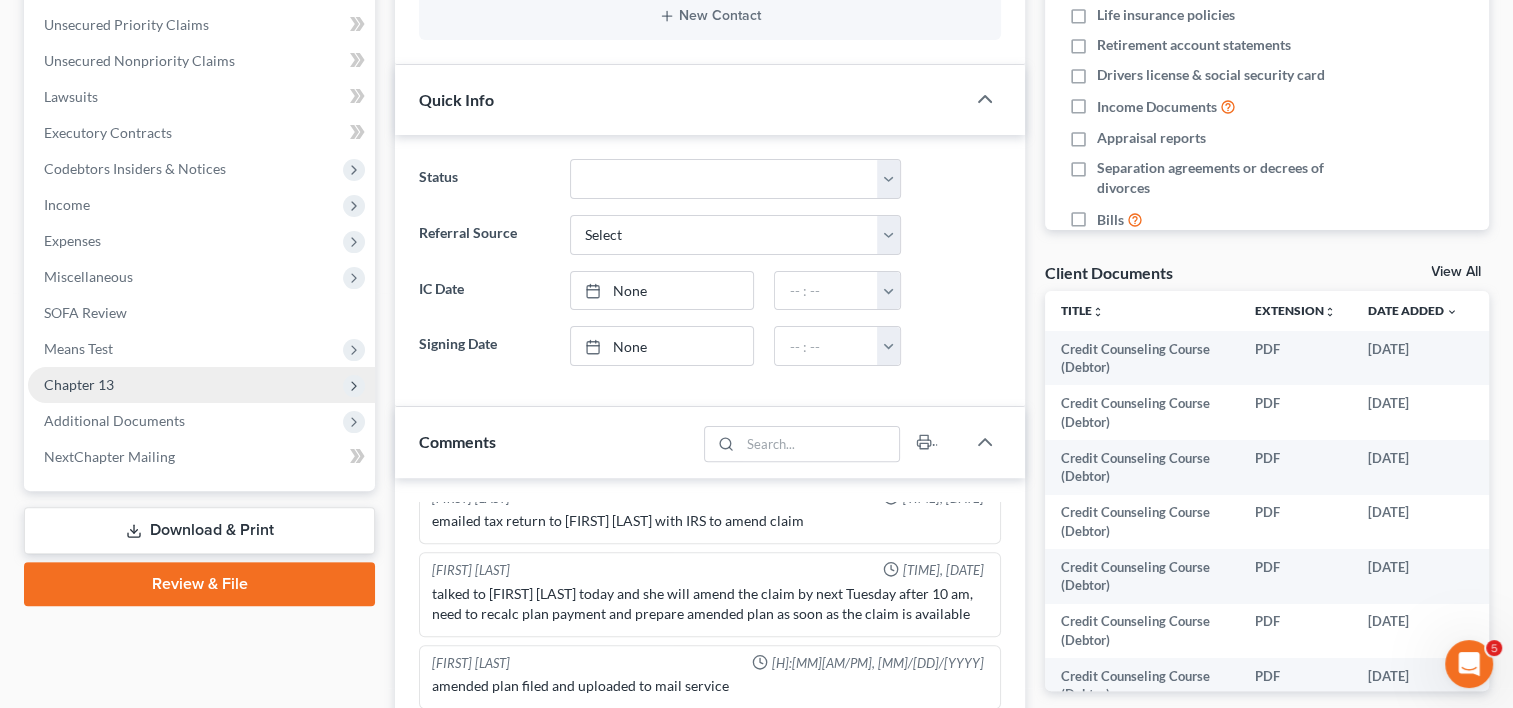 click on "Chapter 13" at bounding box center (201, 385) 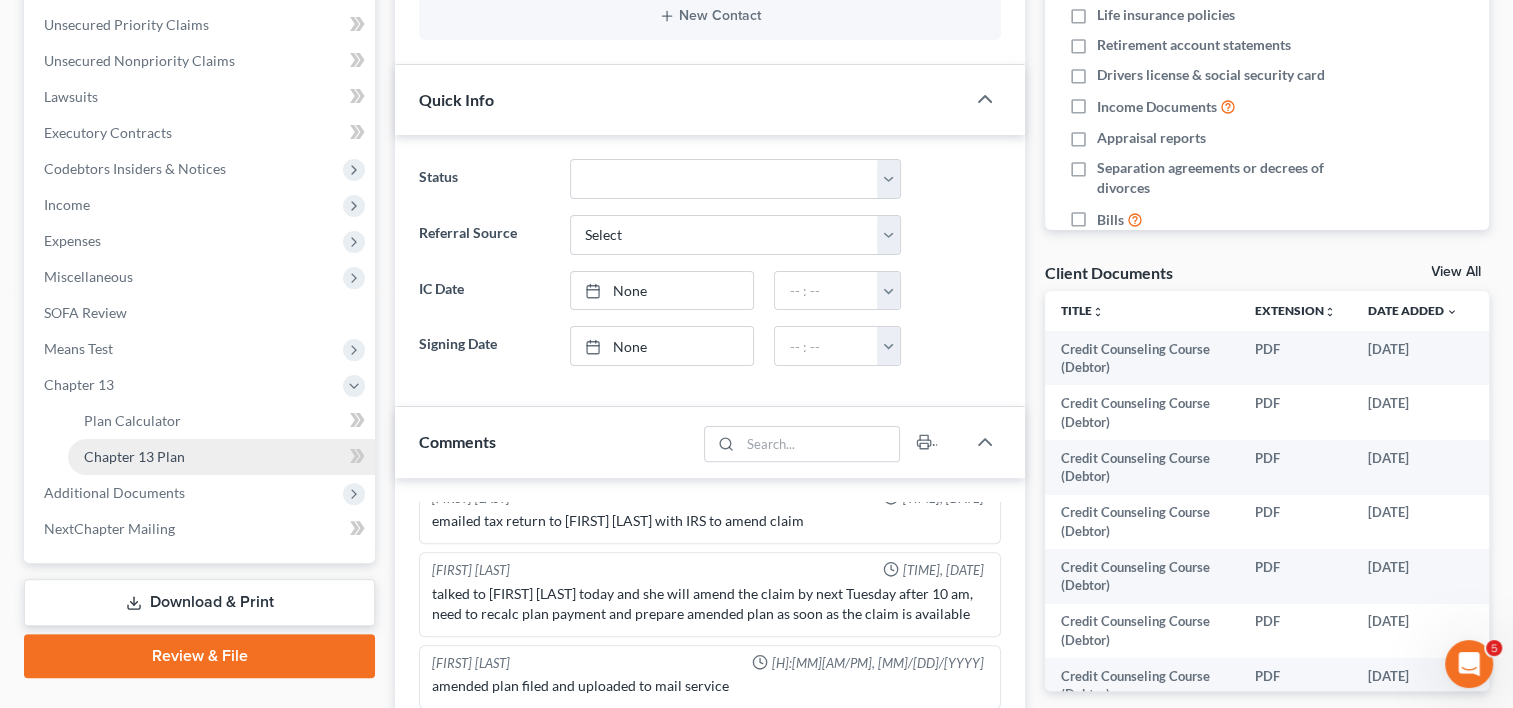 click on "Chapter 13 Plan" at bounding box center [134, 456] 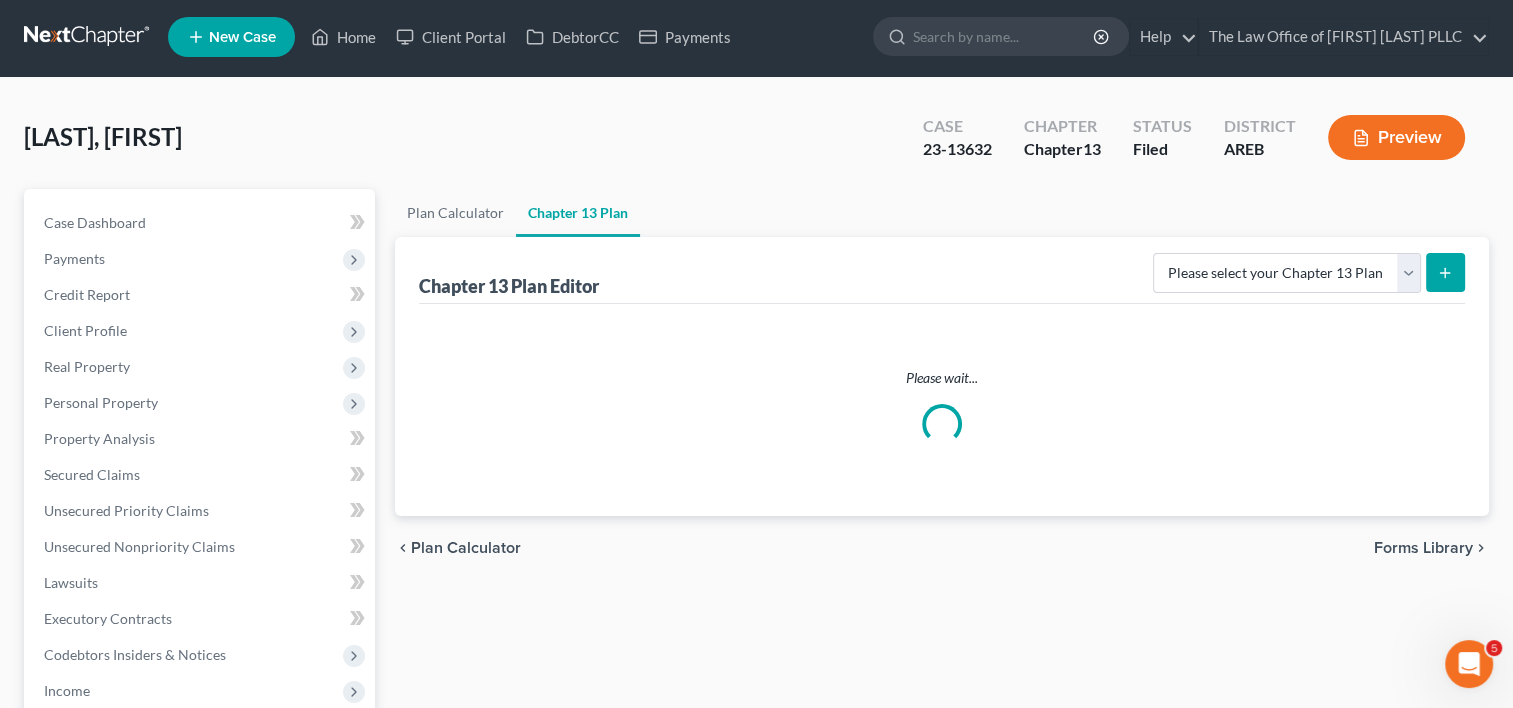 scroll, scrollTop: 0, scrollLeft: 0, axis: both 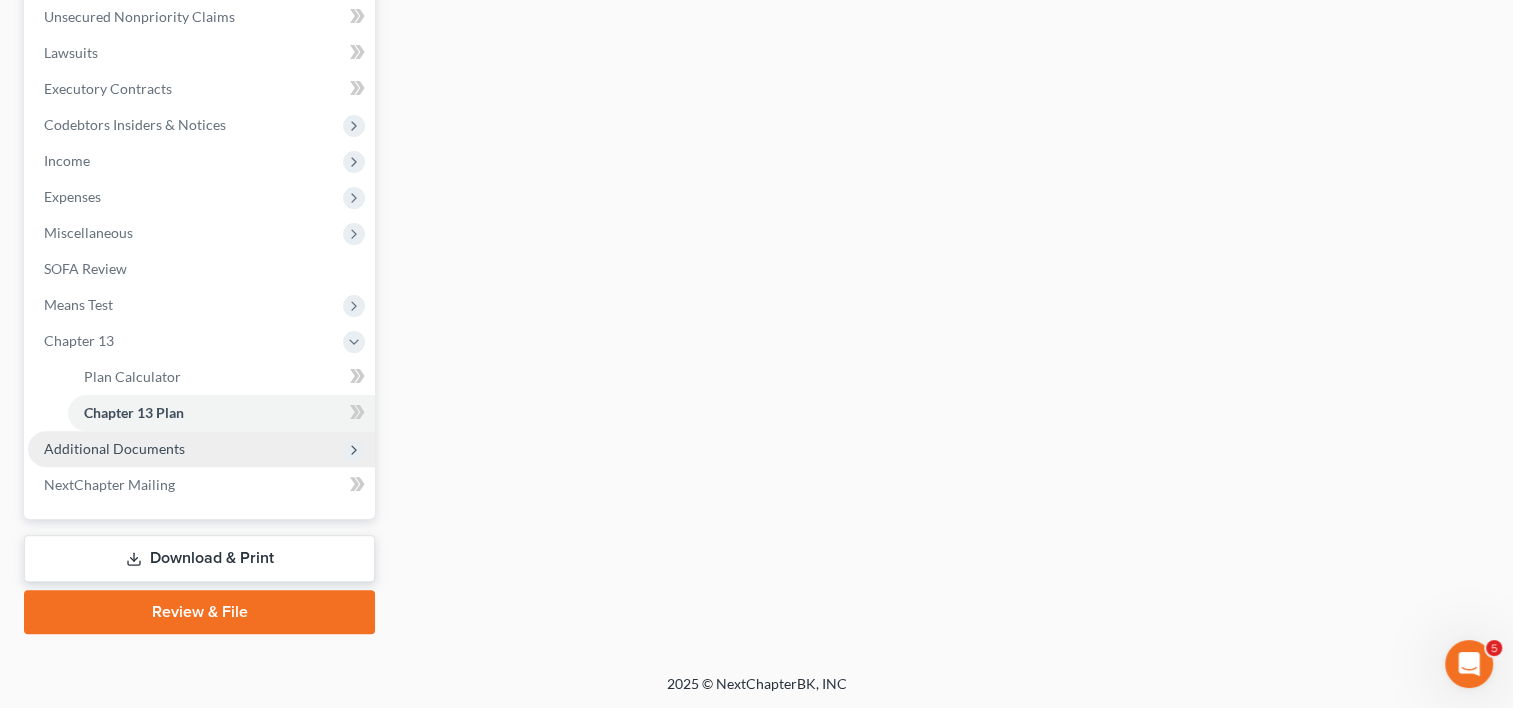 click on "Additional Documents" at bounding box center [114, 448] 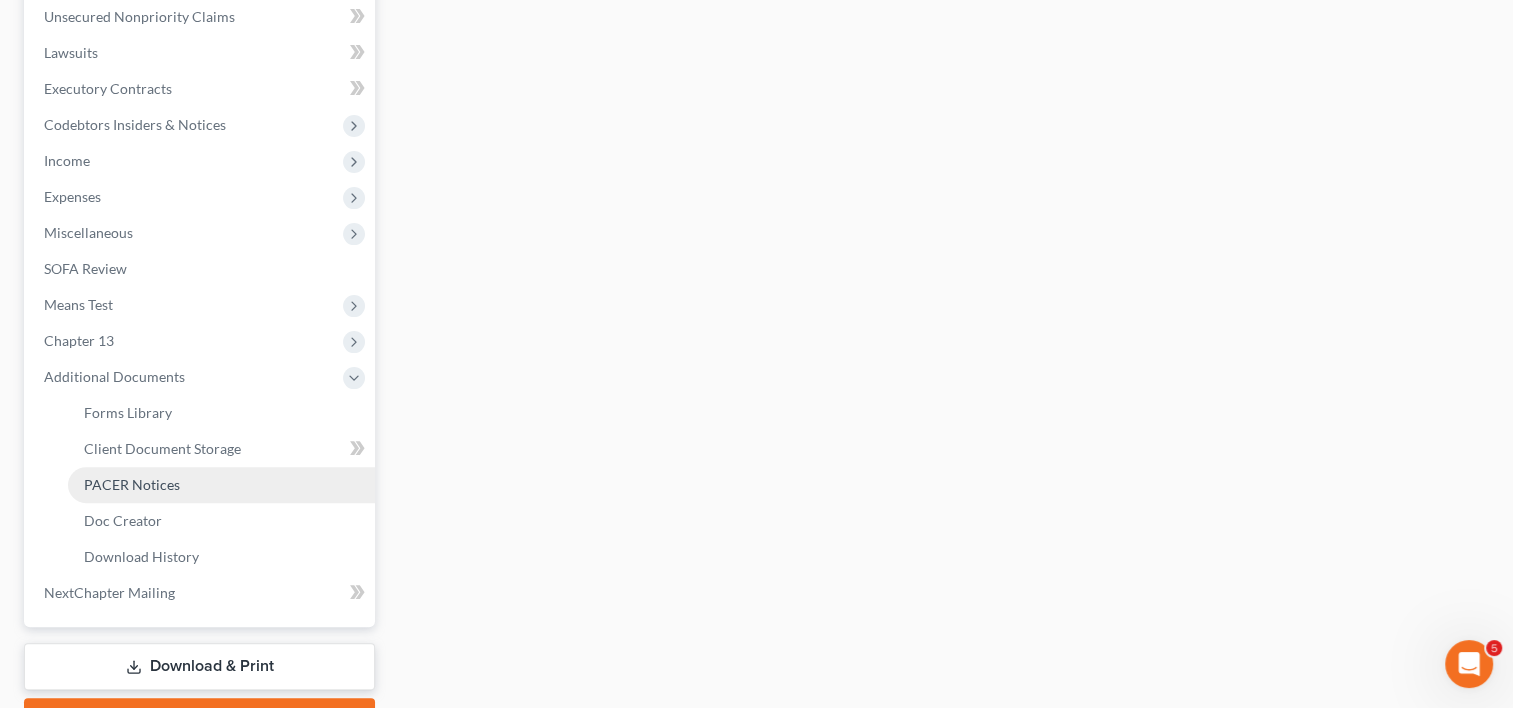 click on "PACER Notices" at bounding box center (132, 484) 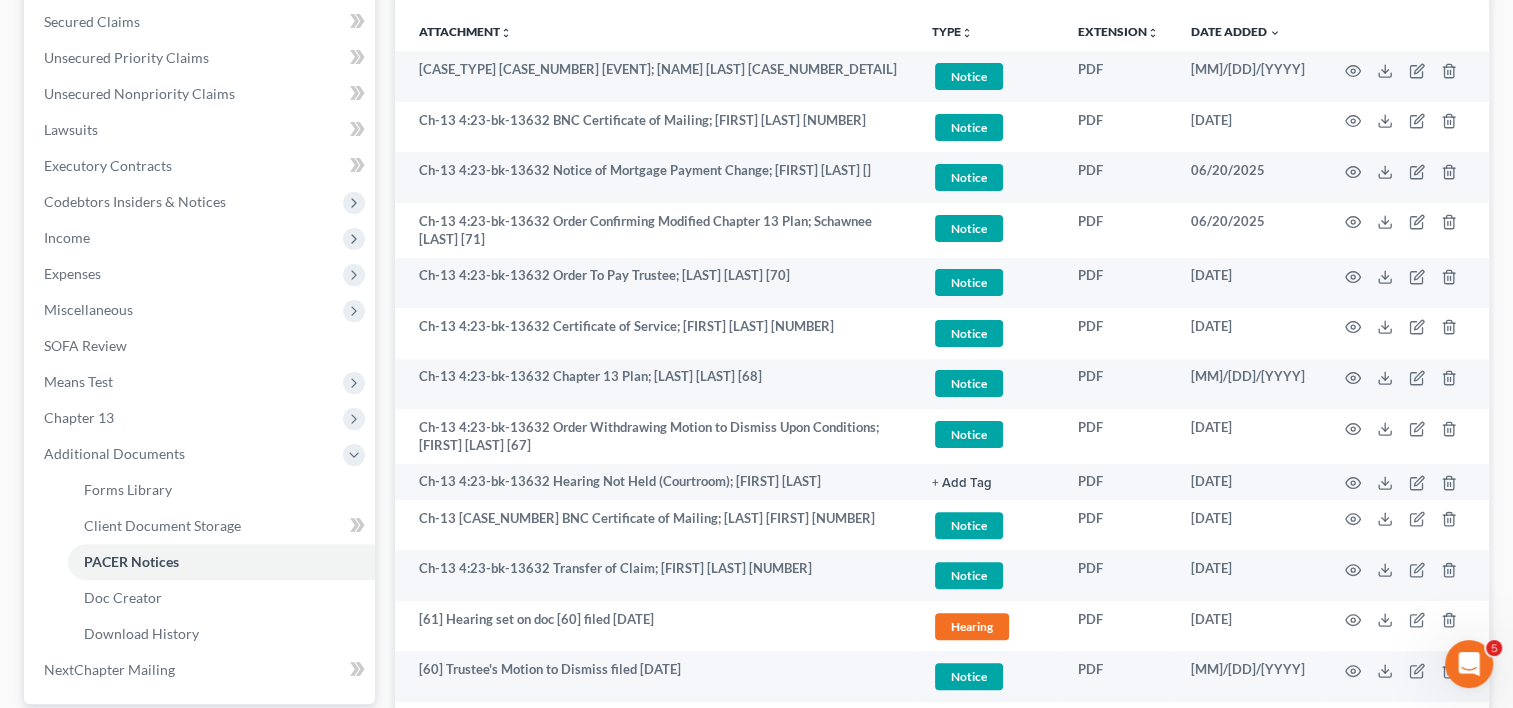 scroll, scrollTop: 482, scrollLeft: 0, axis: vertical 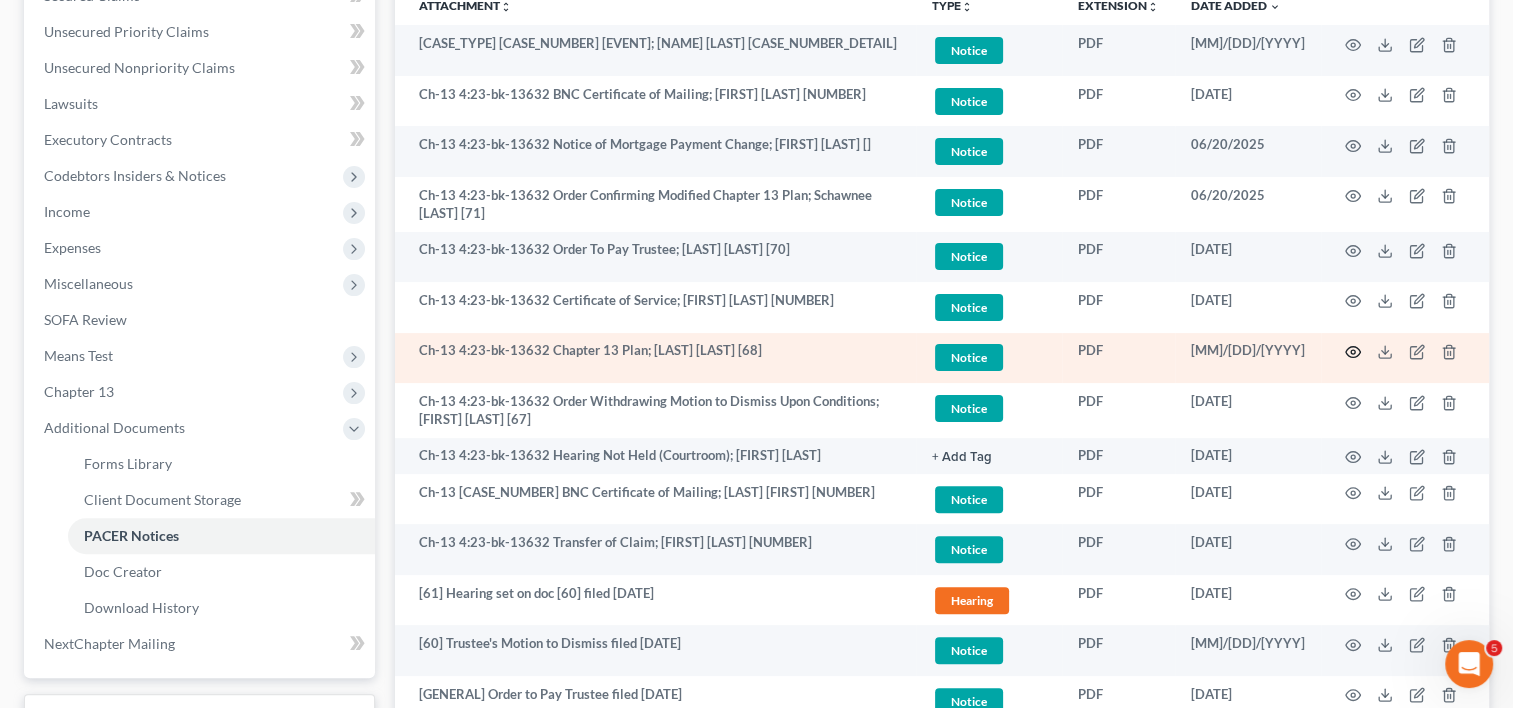 click 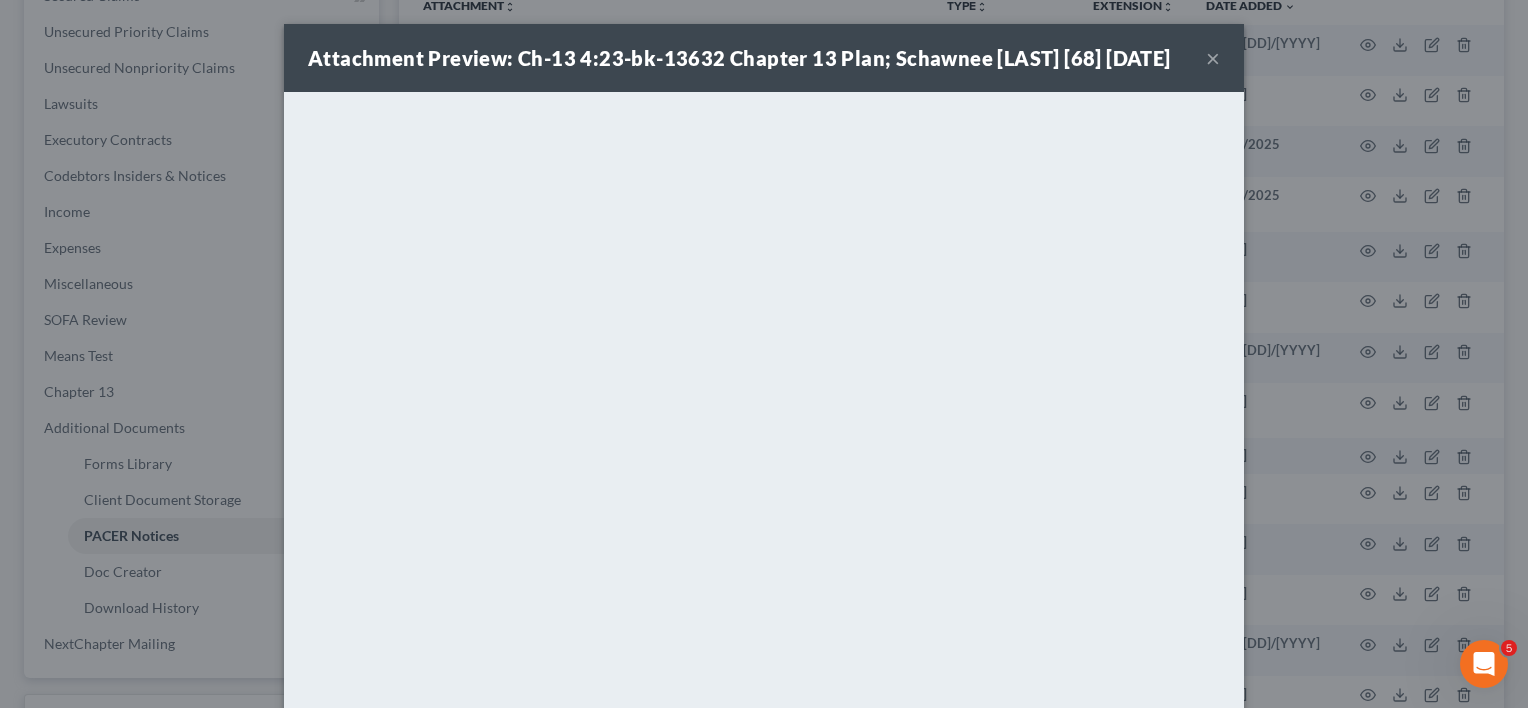 click on "×" at bounding box center [1213, 58] 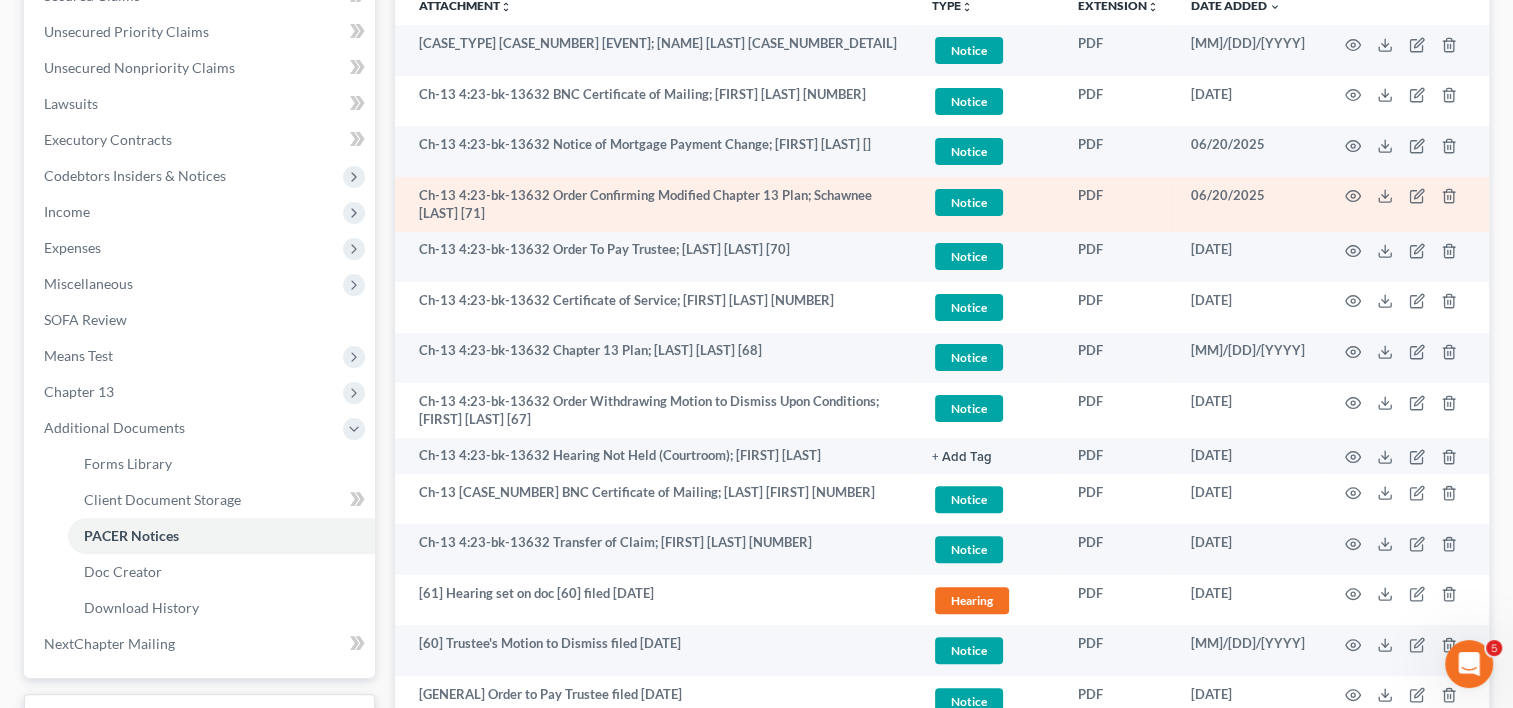 scroll, scrollTop: 0, scrollLeft: 0, axis: both 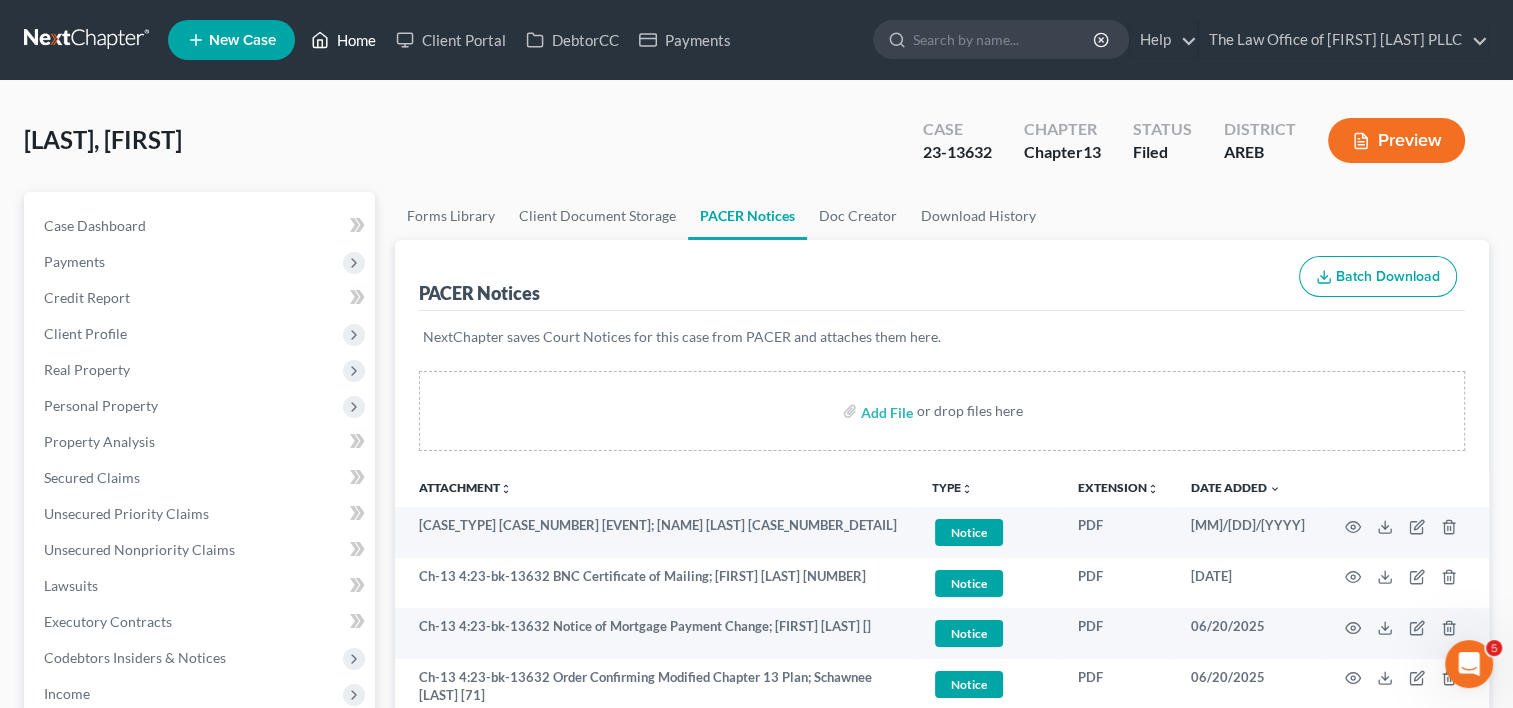 click on "Home" at bounding box center (343, 40) 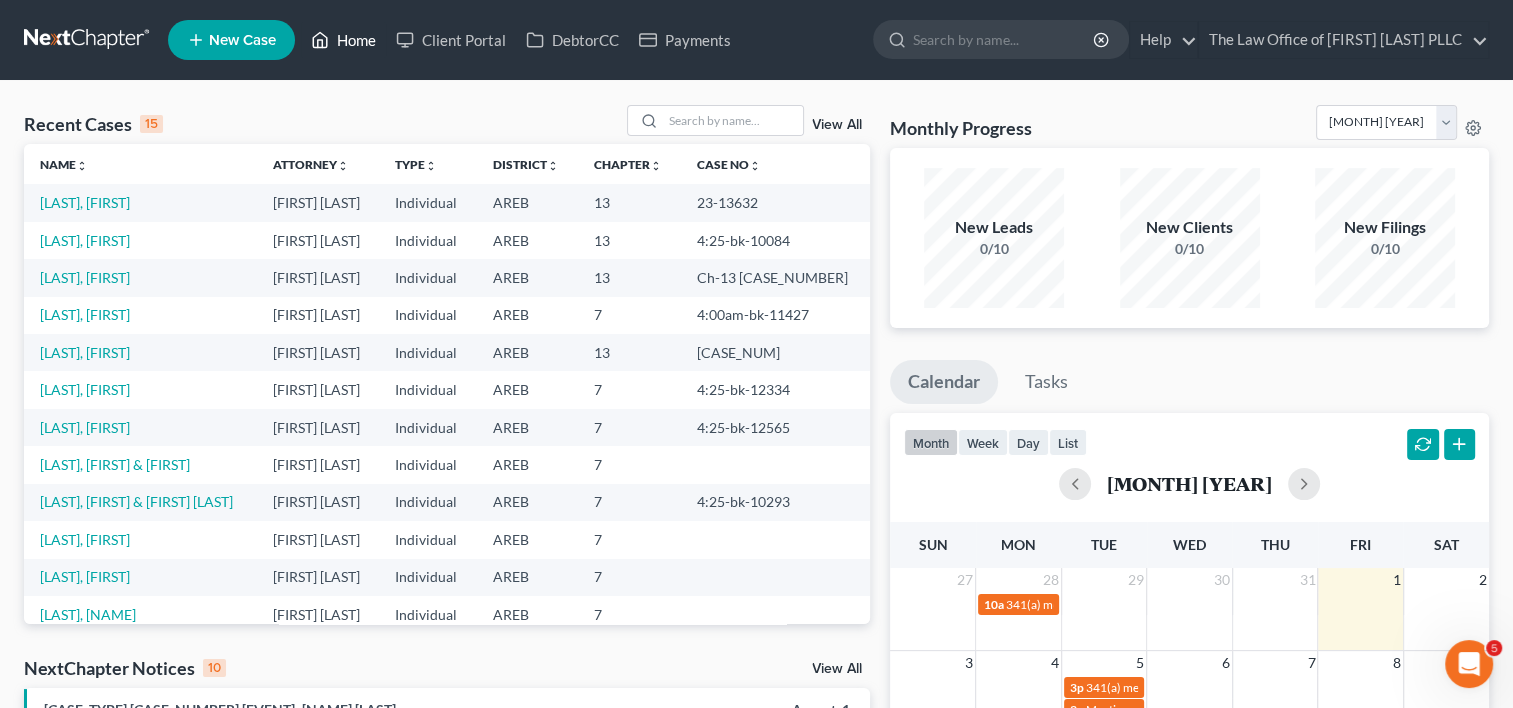 scroll, scrollTop: 137, scrollLeft: 0, axis: vertical 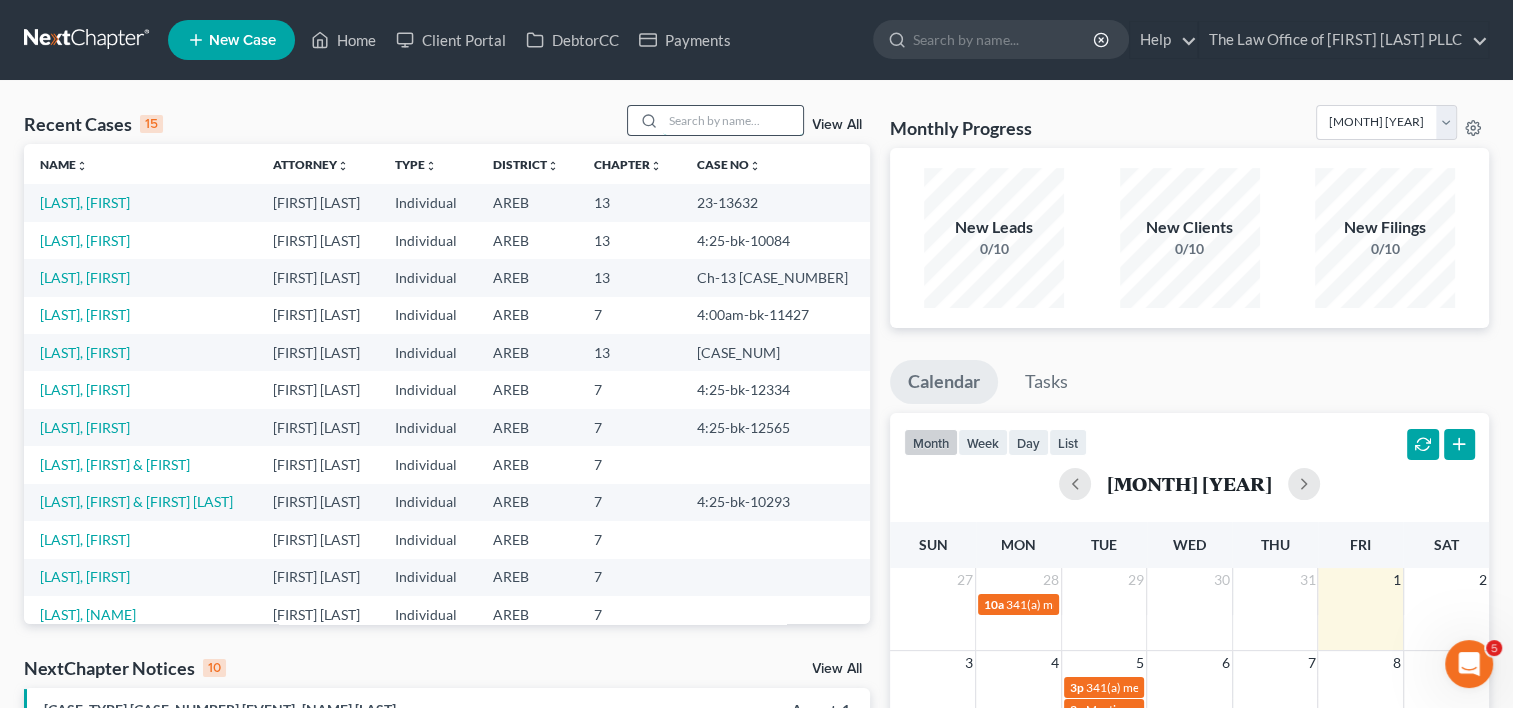 click at bounding box center [733, 120] 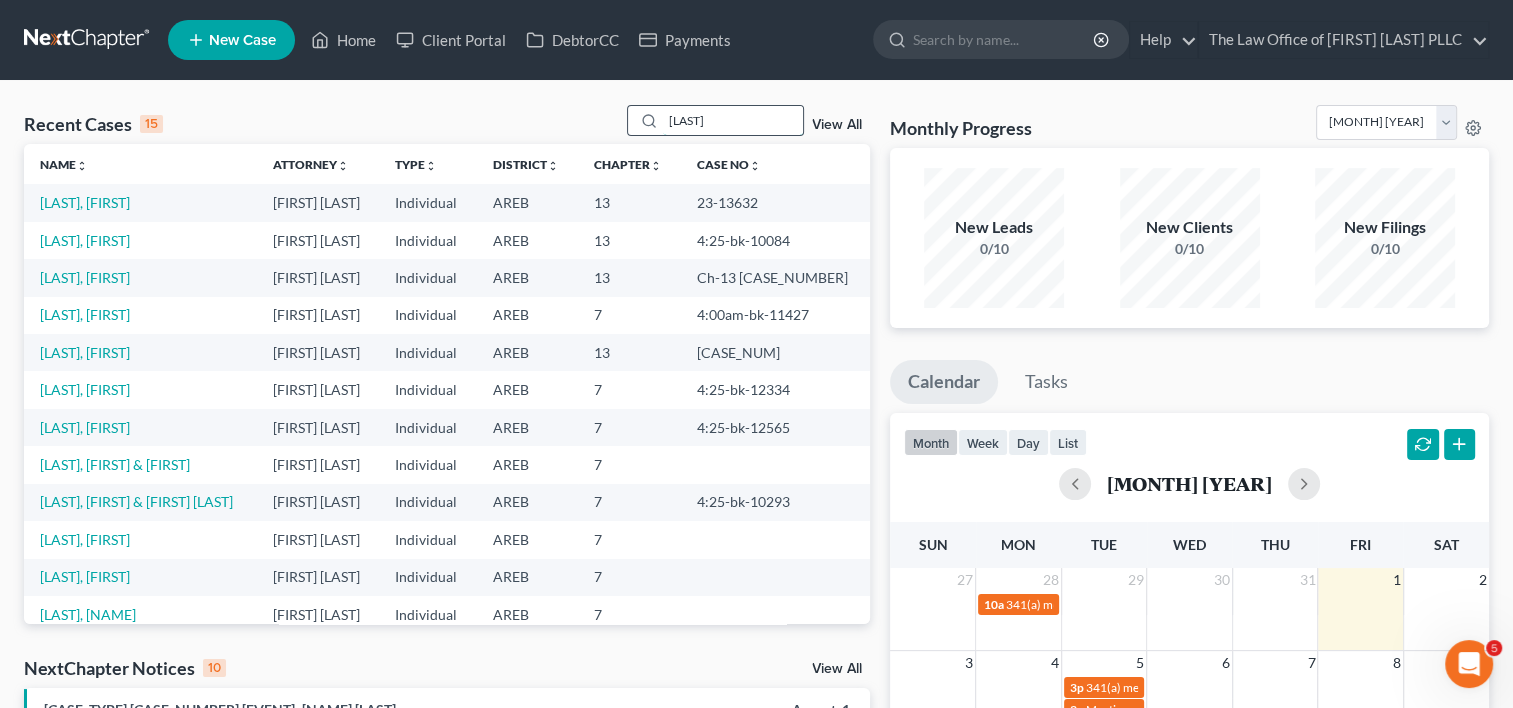 type on "[LAST]" 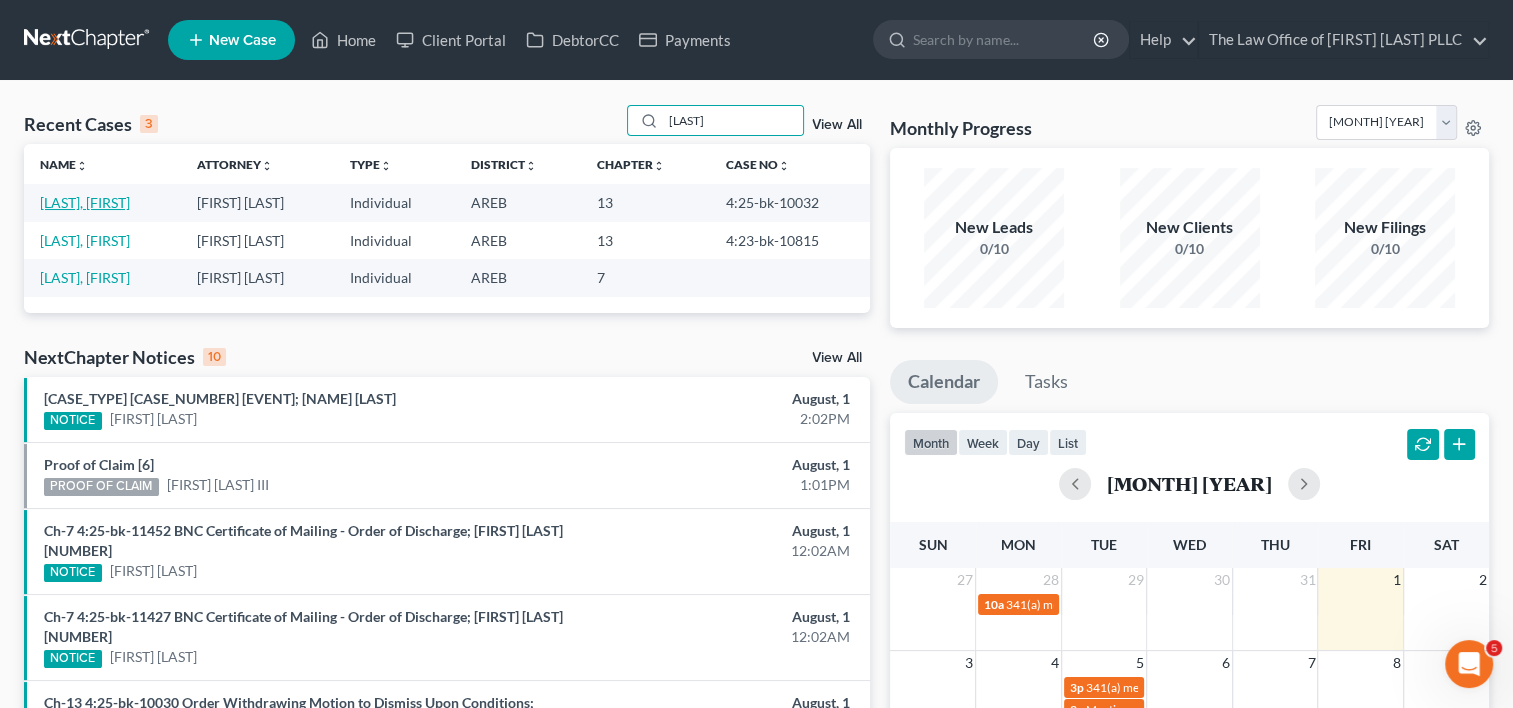 click on "[LAST], [FIRST]" at bounding box center (85, 202) 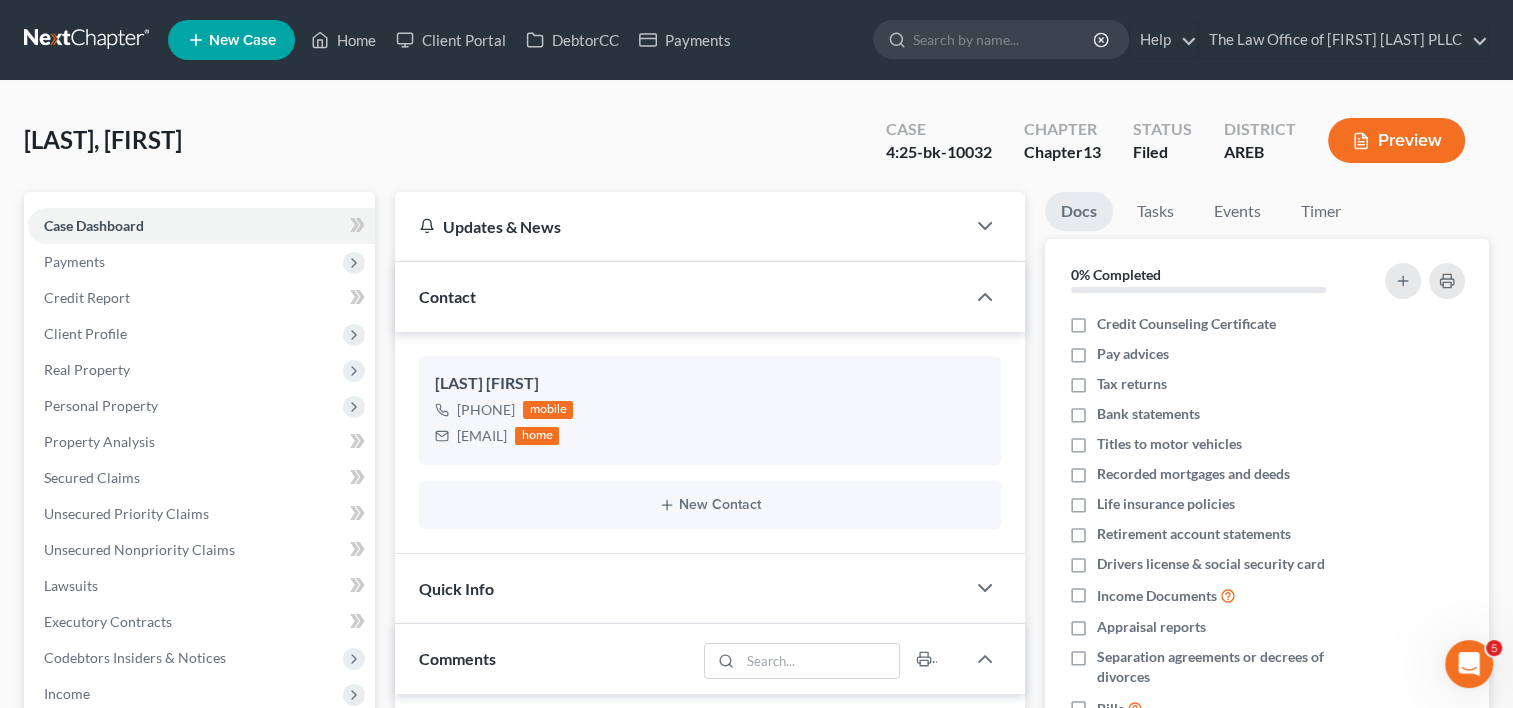 scroll, scrollTop: 894, scrollLeft: 0, axis: vertical 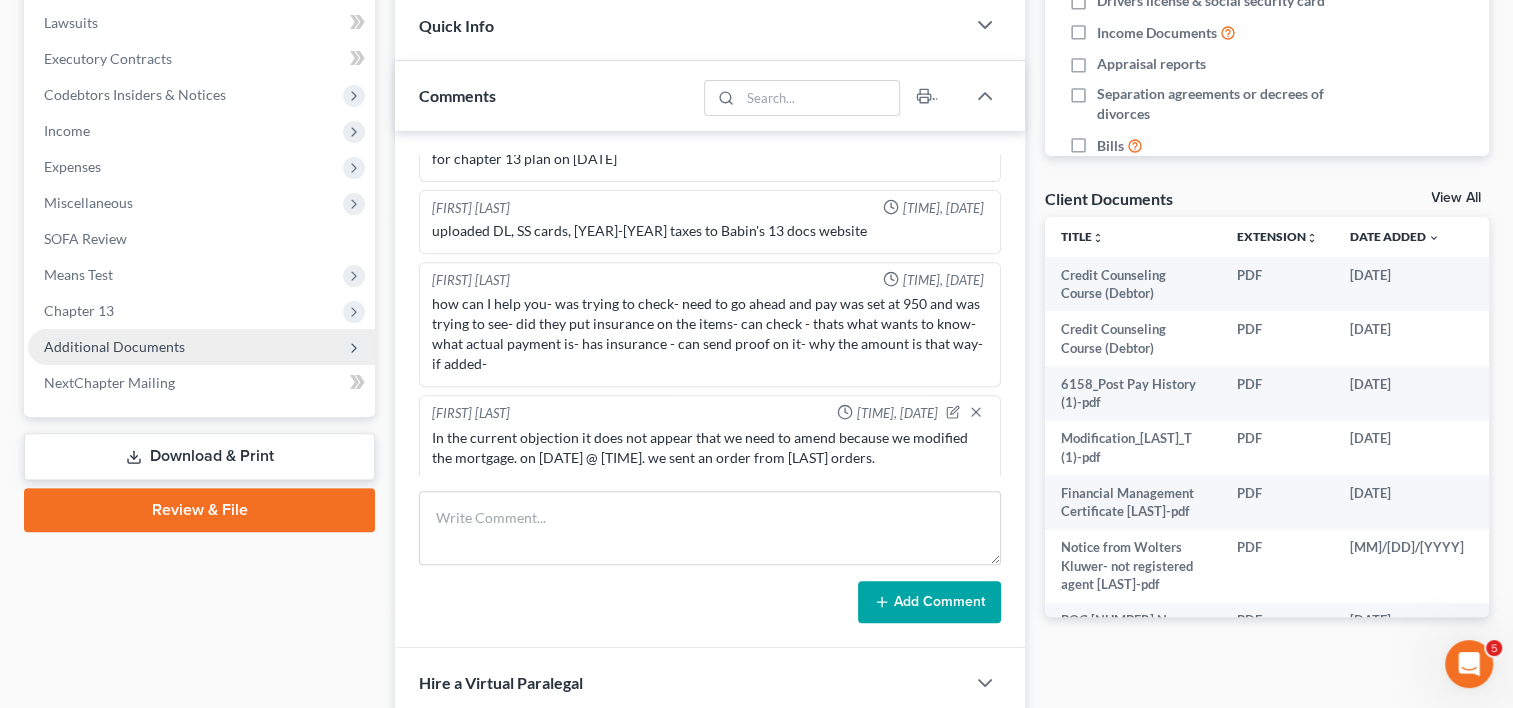 click on "Additional Documents" at bounding box center (114, 346) 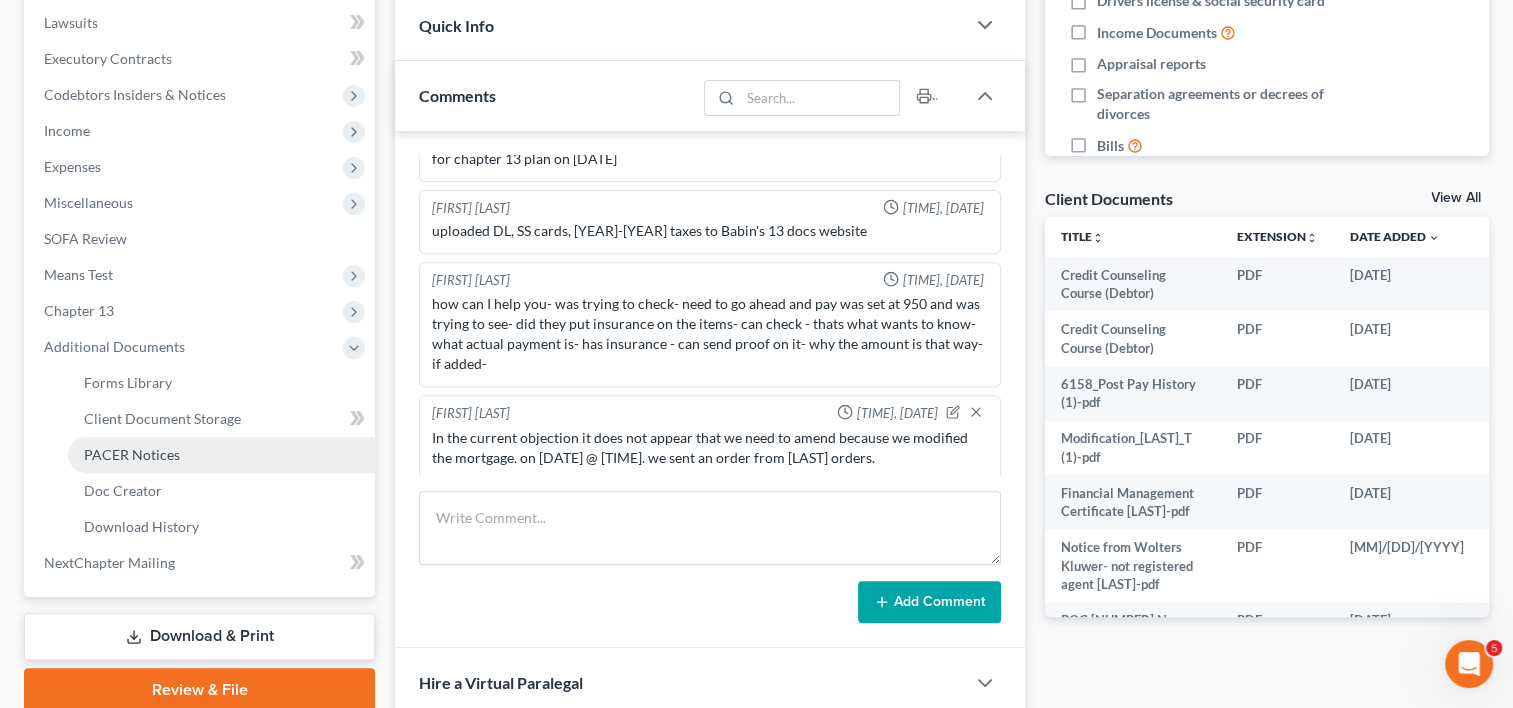 click on "PACER Notices" at bounding box center [132, 454] 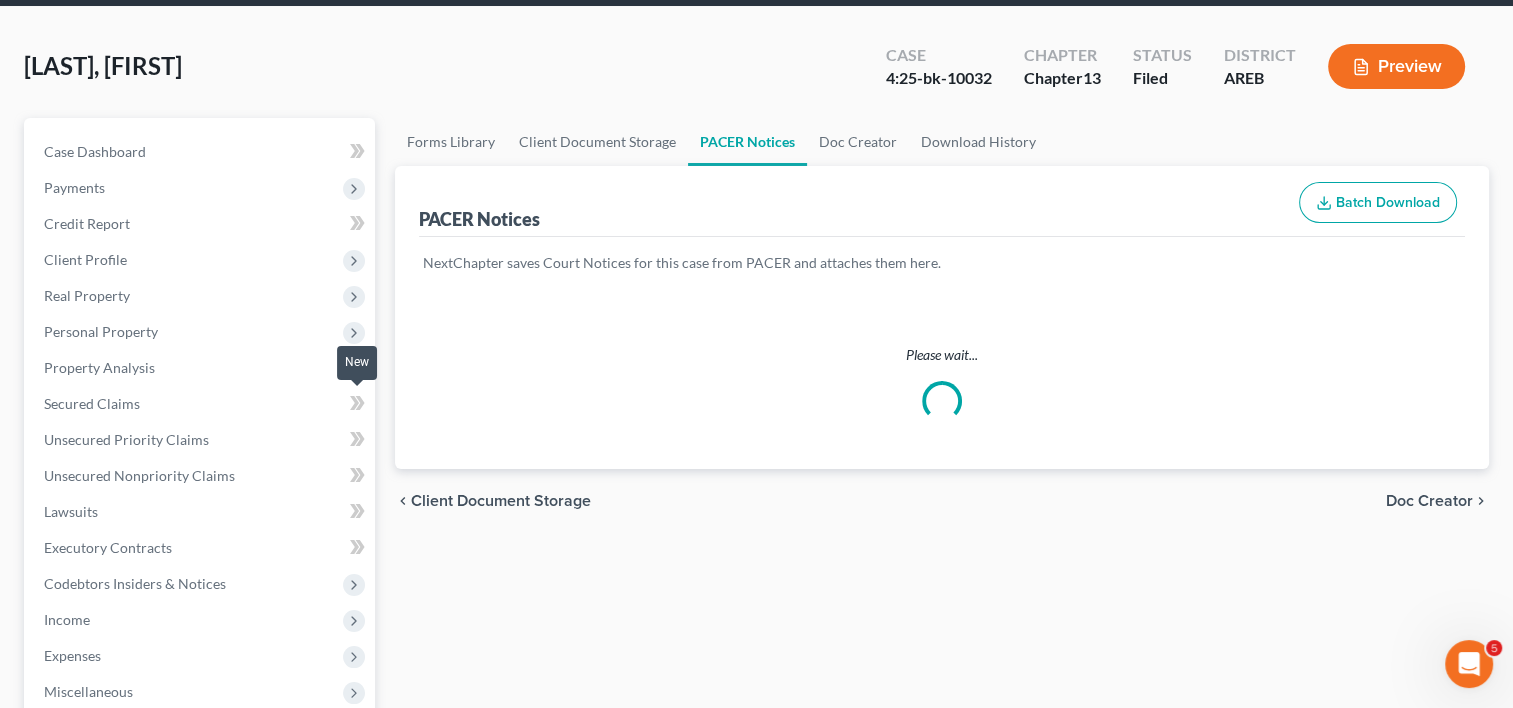 scroll, scrollTop: 0, scrollLeft: 0, axis: both 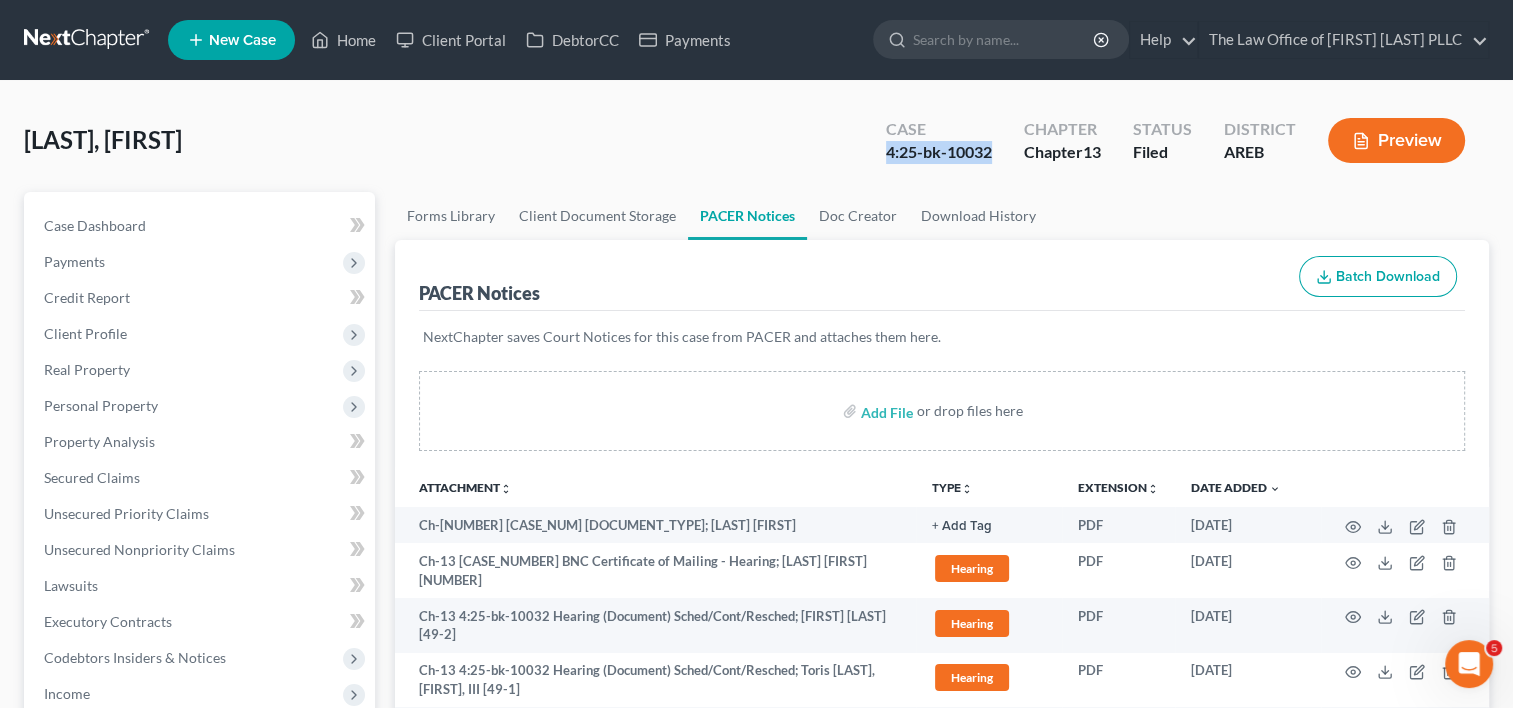 drag, startPoint x: 885, startPoint y: 152, endPoint x: 1004, endPoint y: 162, distance: 119.419426 